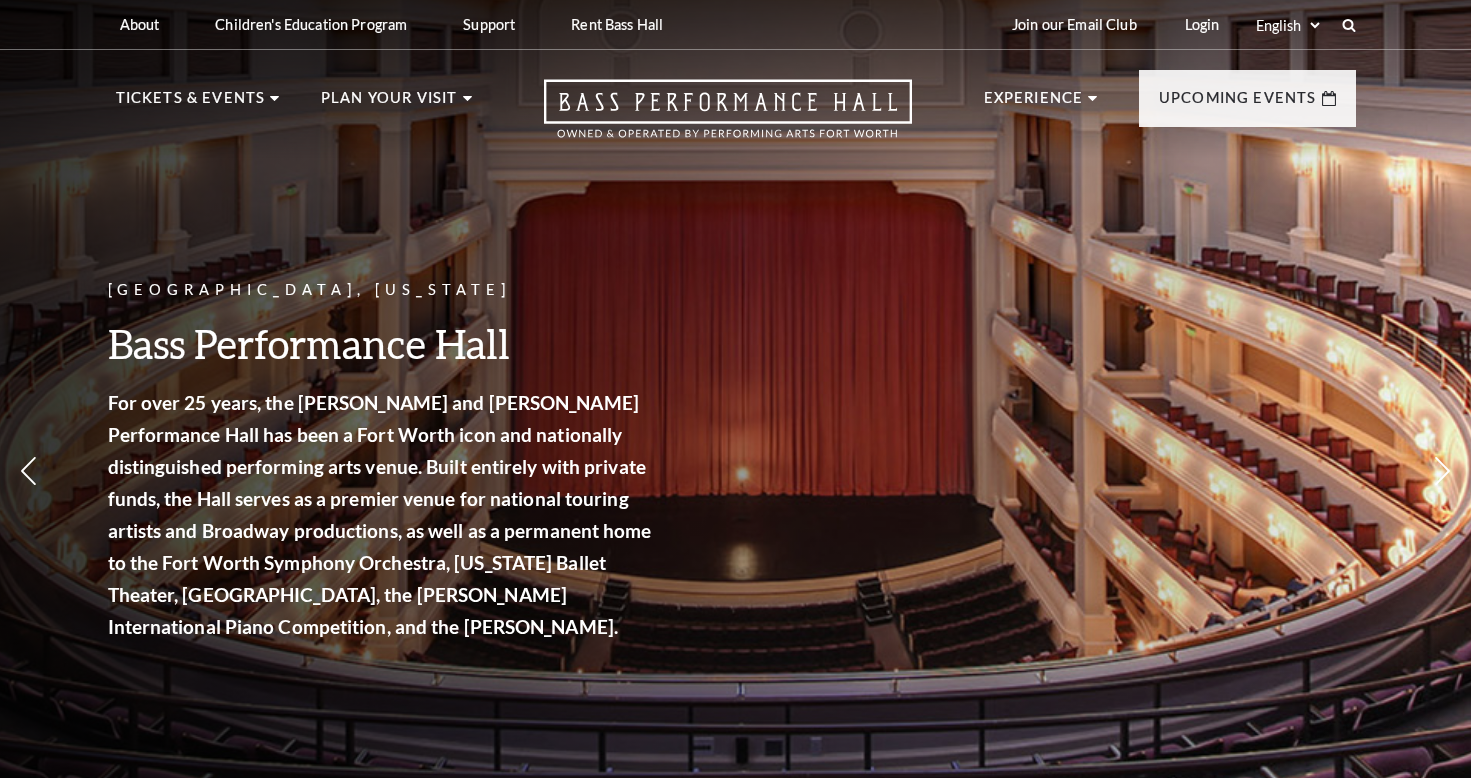 scroll, scrollTop: 0, scrollLeft: 0, axis: both 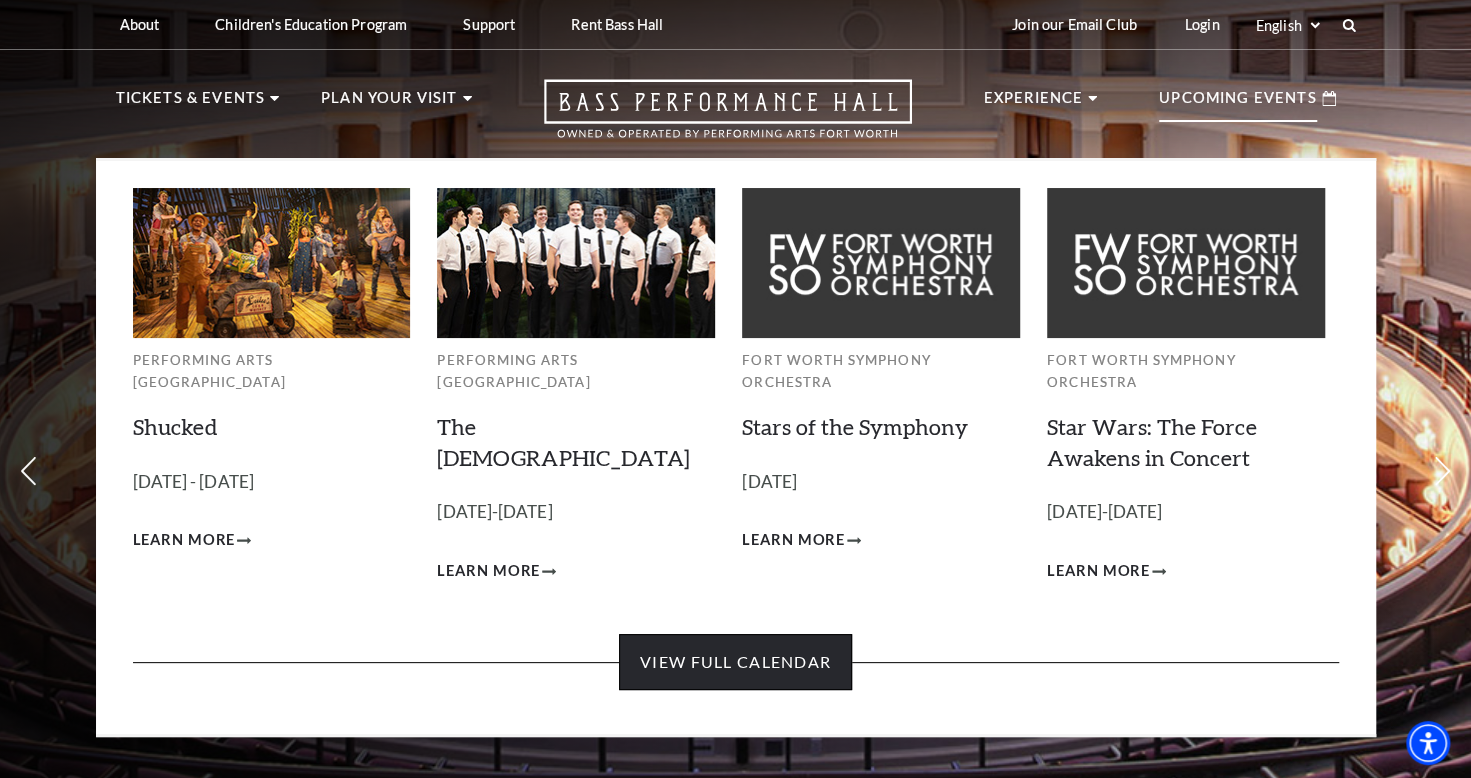 click on "View Full Calendar" at bounding box center (735, 662) 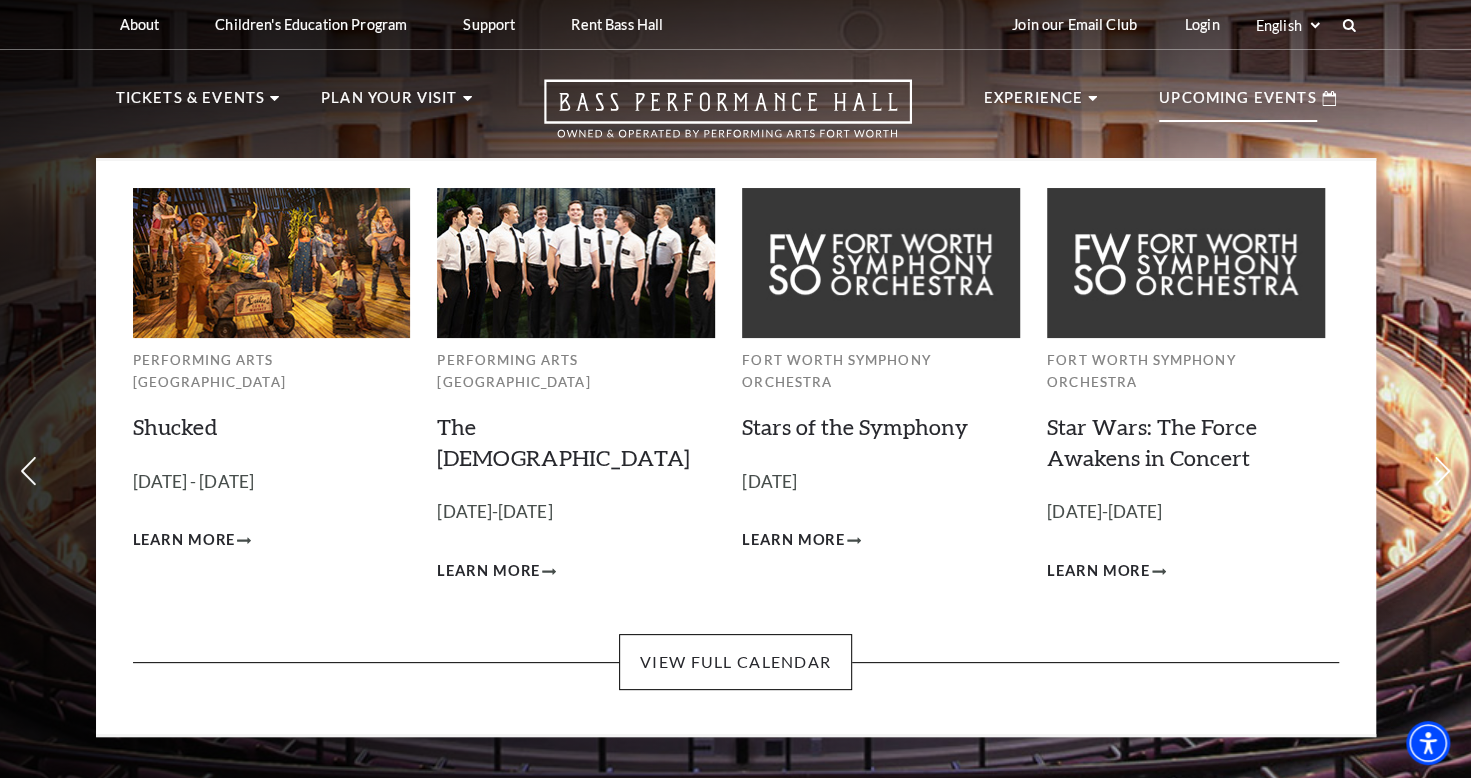 click on "Upcoming Events" at bounding box center [1238, 104] 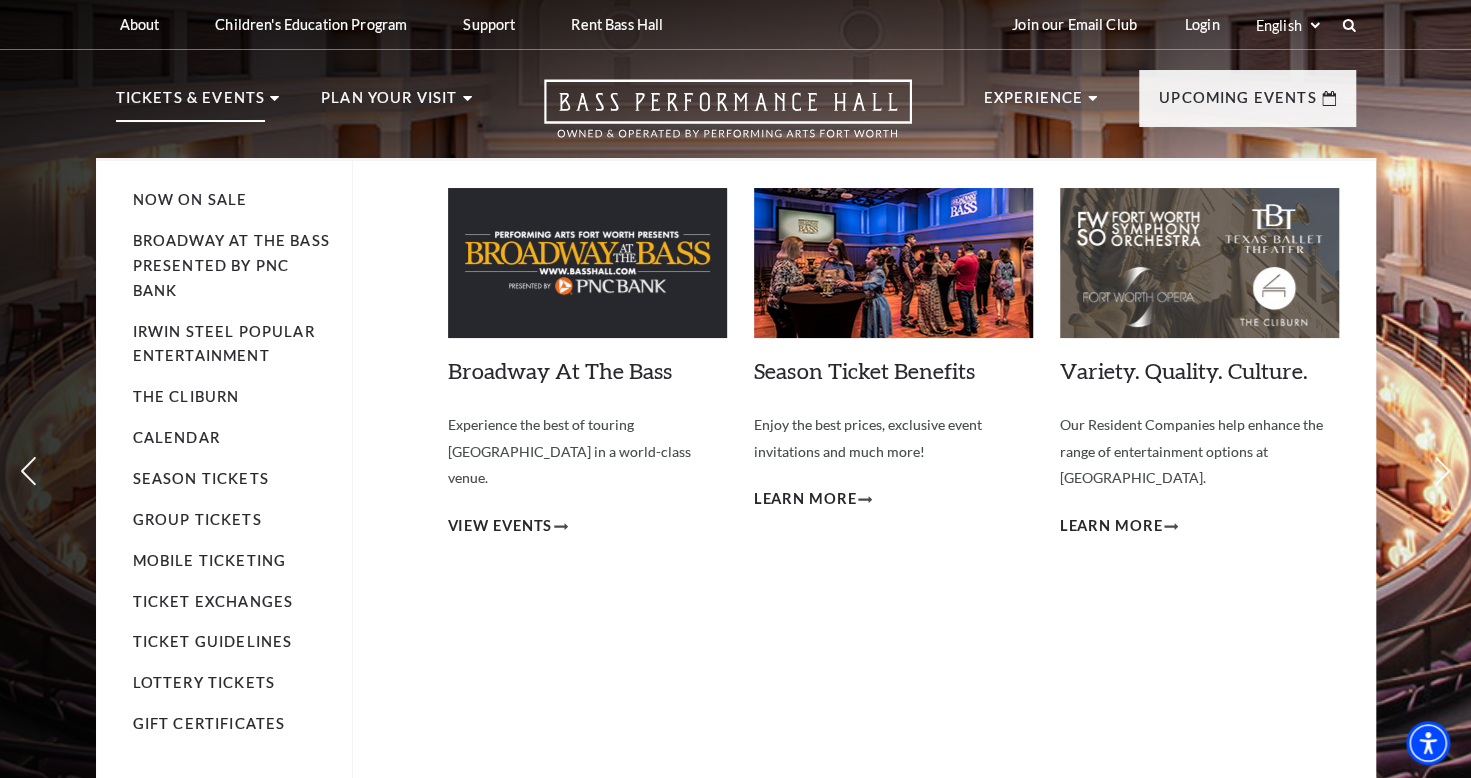 click on "Tickets & Events" at bounding box center (191, 104) 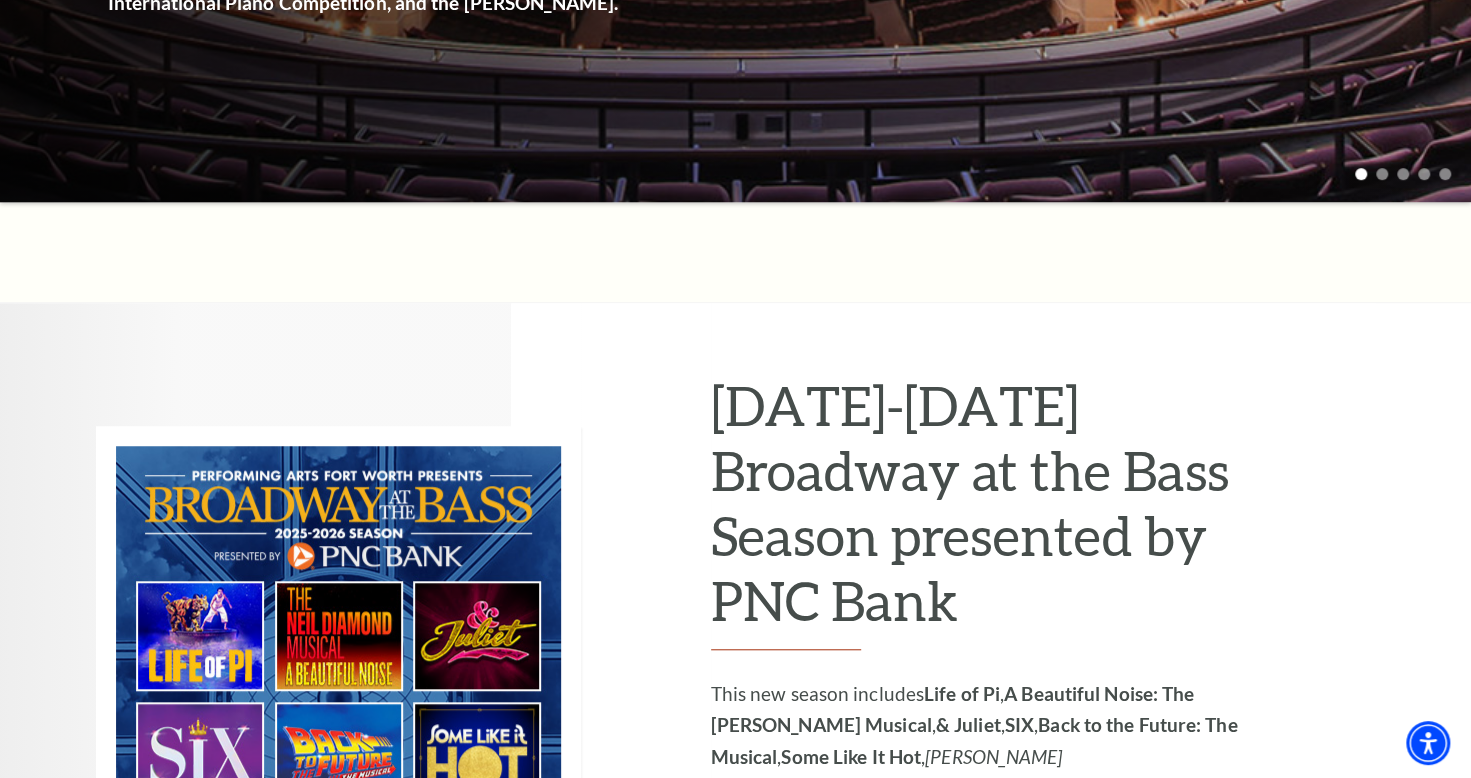 scroll, scrollTop: 0, scrollLeft: 0, axis: both 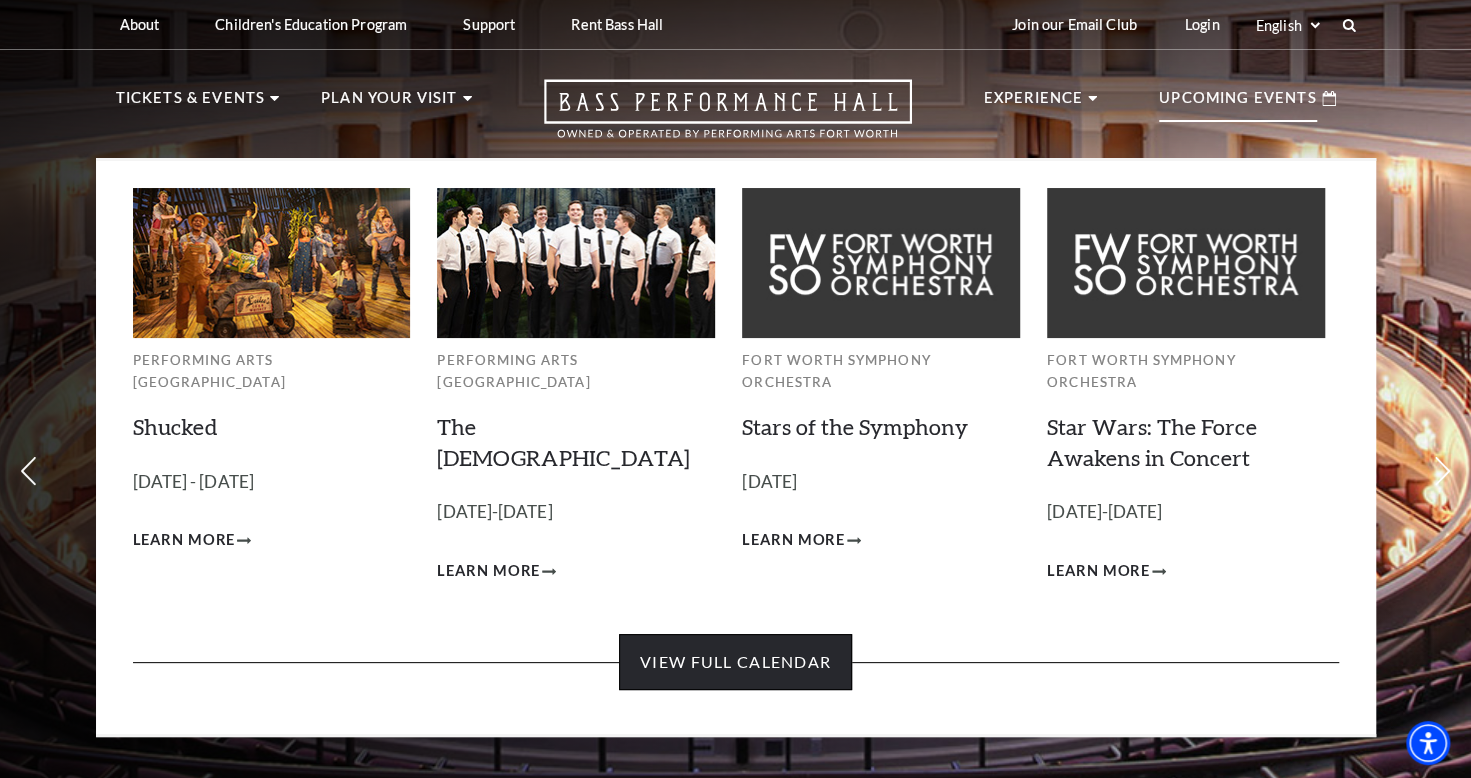click on "View Full Calendar" at bounding box center (735, 662) 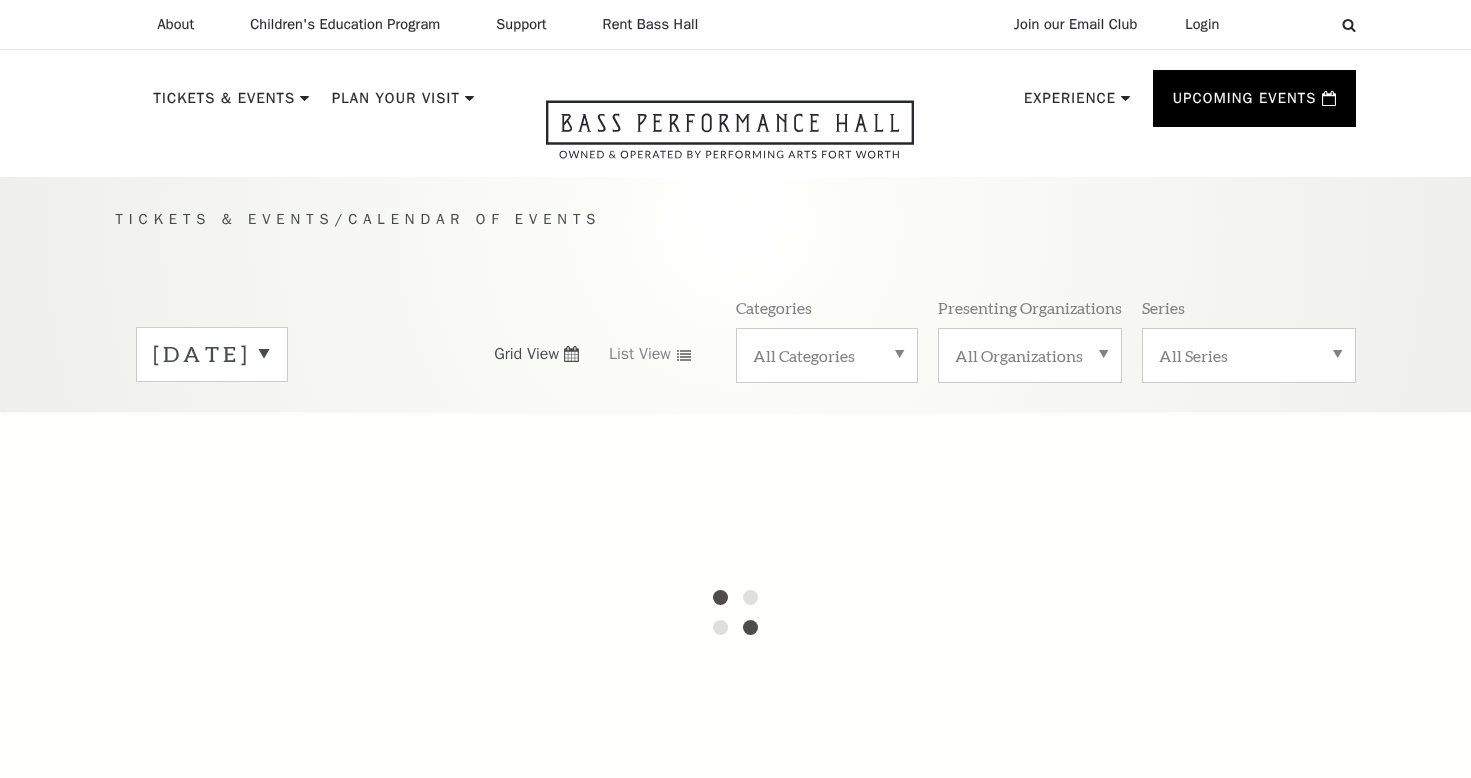 scroll, scrollTop: 0, scrollLeft: 0, axis: both 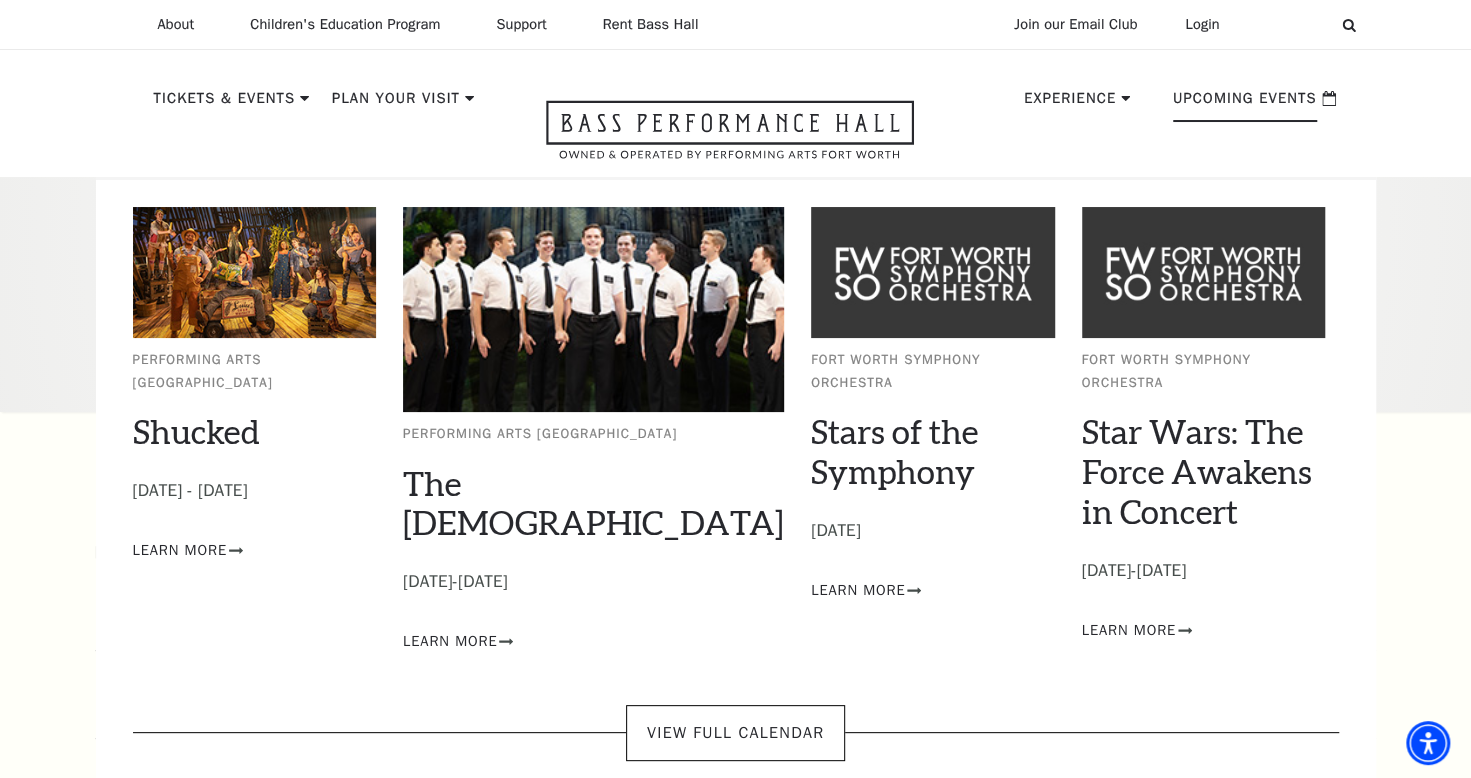 click on "Upcoming Events" at bounding box center (1245, 104) 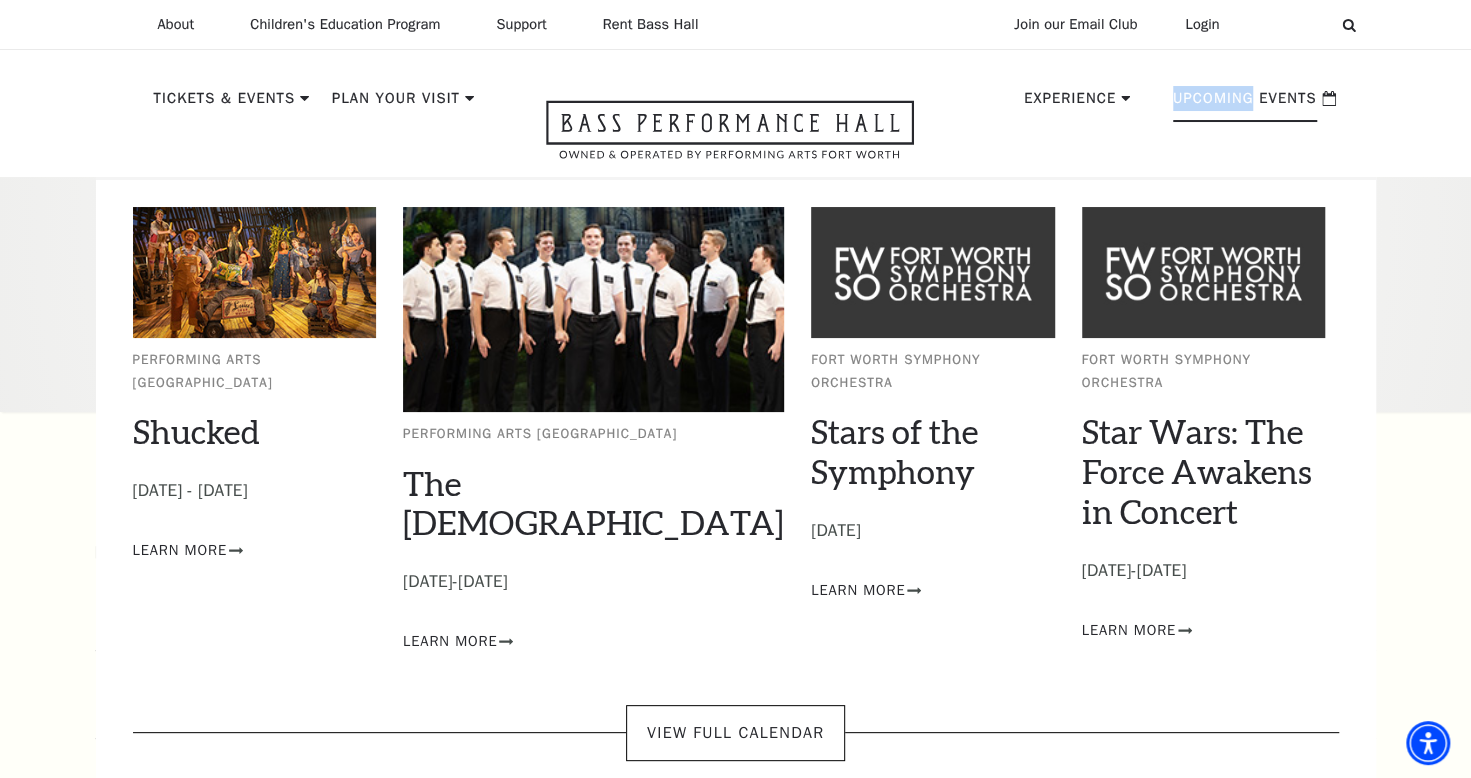 click on "Upcoming Events" at bounding box center (1245, 104) 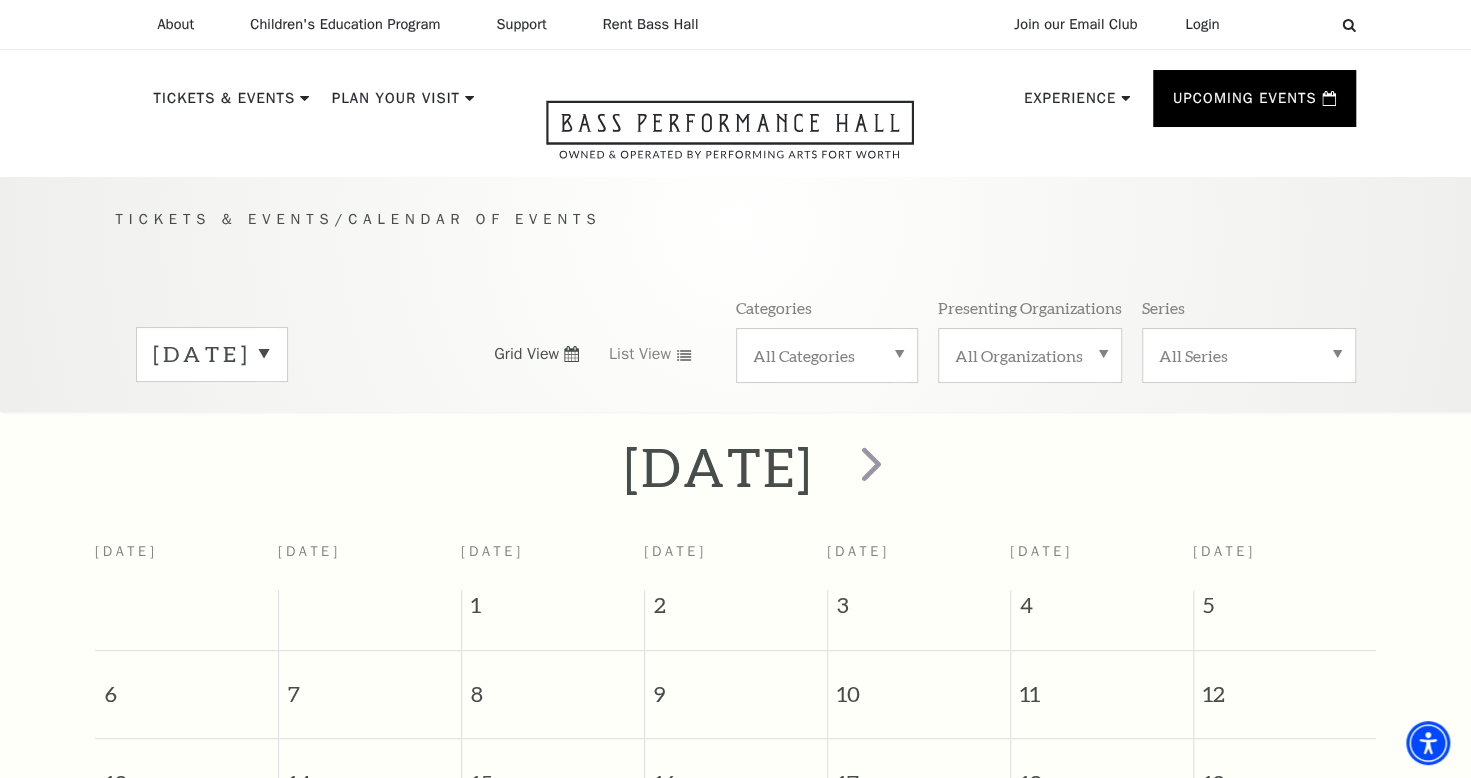 click on "About
Performing Arts Fort Worth
Bass Performance Hall
Maddox Muse Center
Resident Companies
Children's Education Program
The Program
Donate Now
Student Matinees
Broadway Bridges at Bass Performance Hall
Virtual Programming
Summer Camps
Literacy Program
Study Guides
Education Awards
Books At The Bass
CEP Faqs
Technical Theater Course Support" at bounding box center (735, 88) 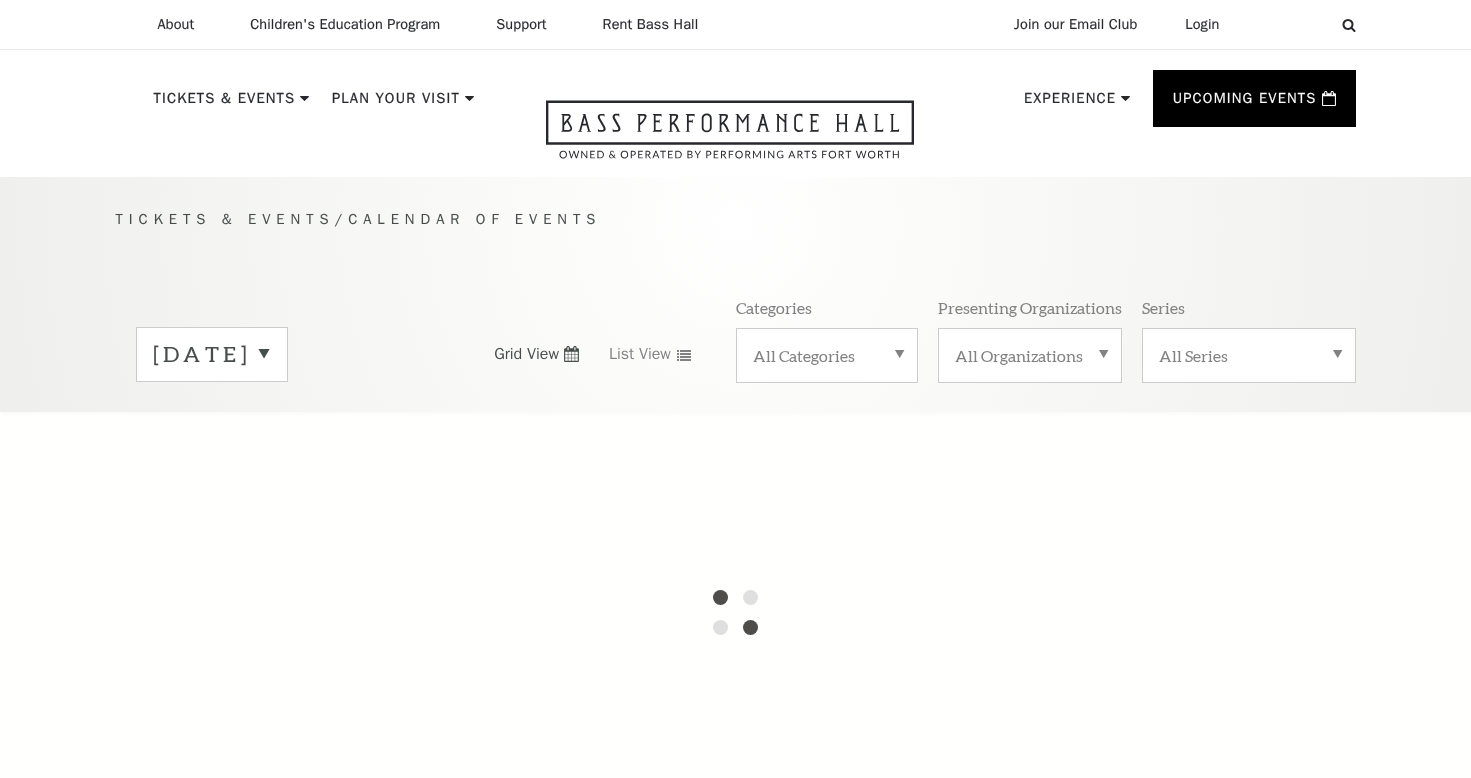 scroll, scrollTop: 0, scrollLeft: 0, axis: both 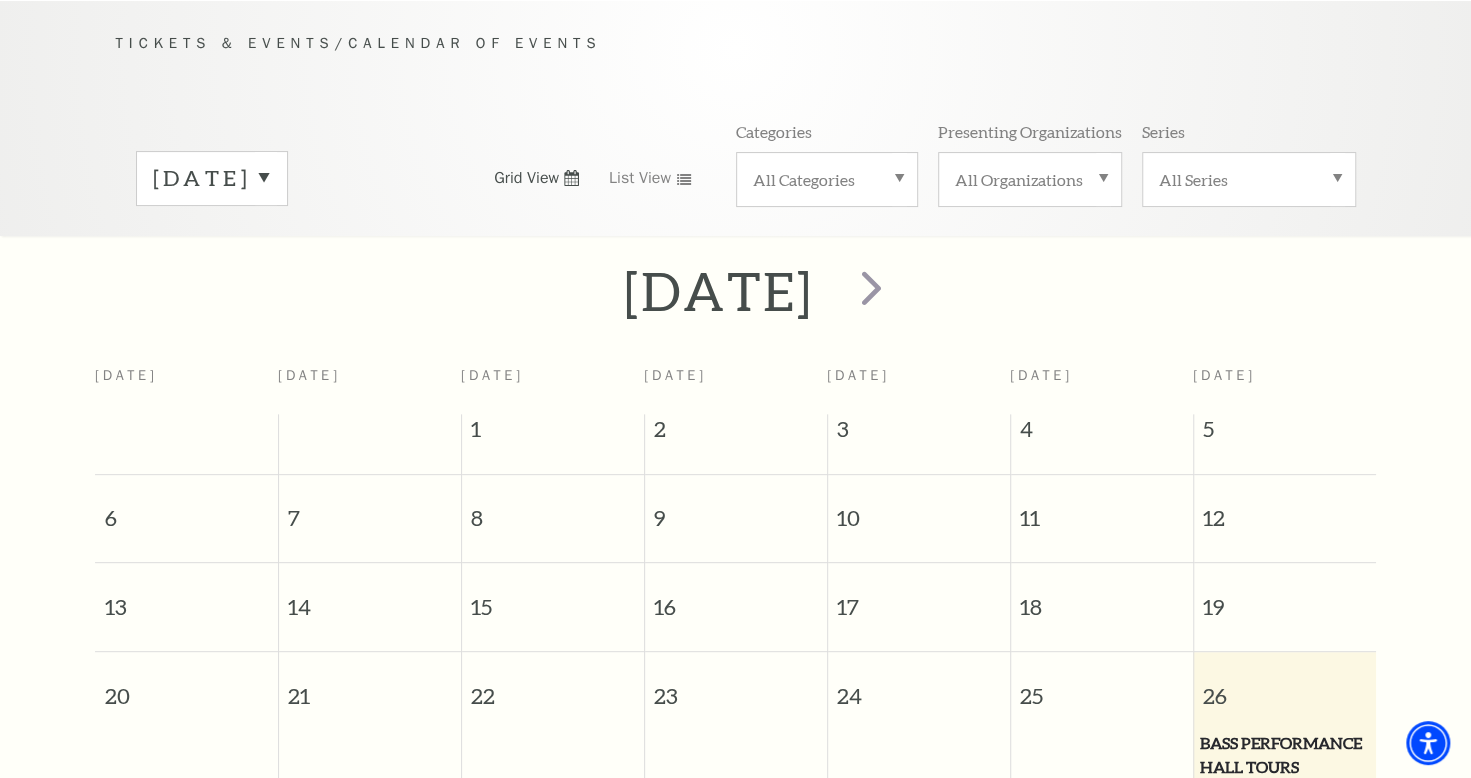 click on "Grid View" at bounding box center (526, 178) 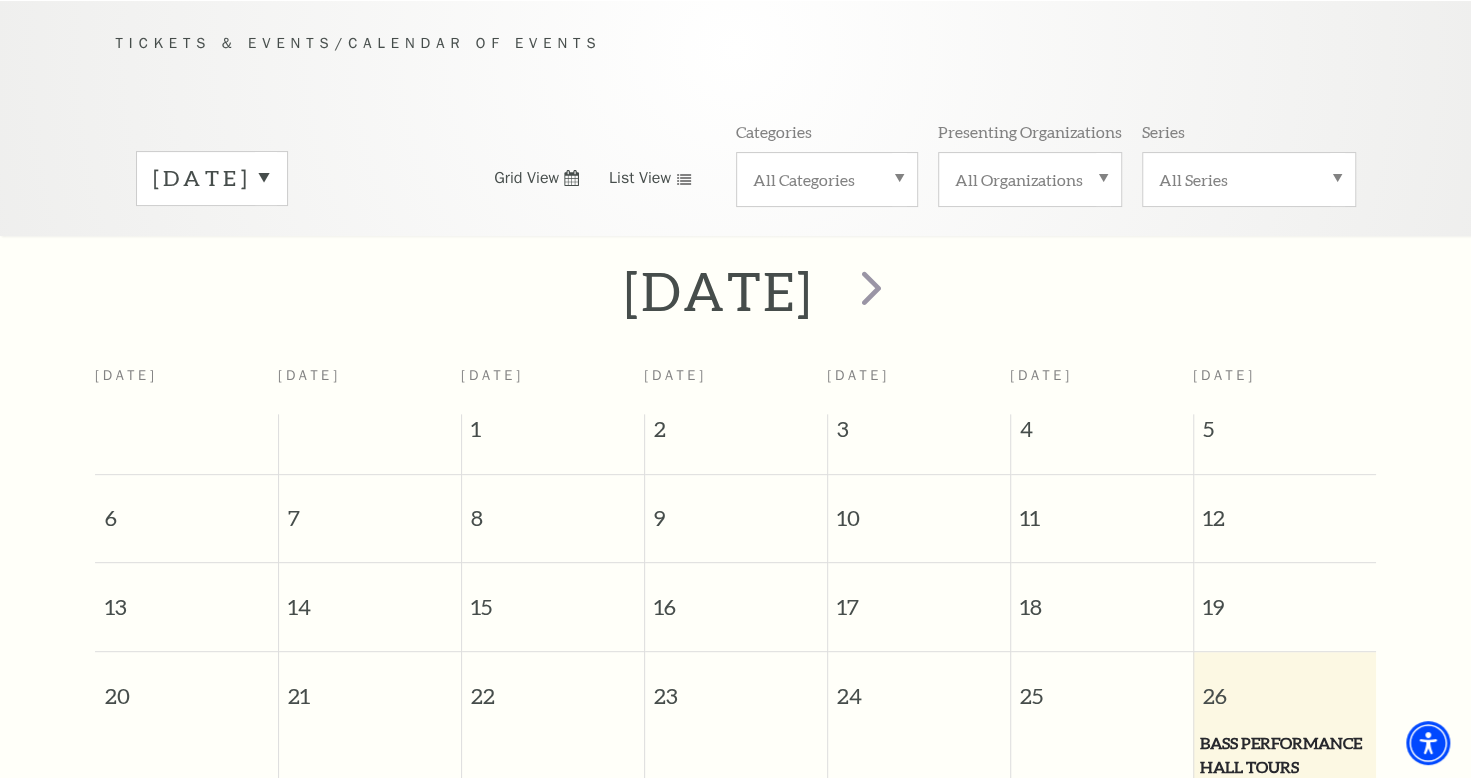 click on "List View" at bounding box center (640, 178) 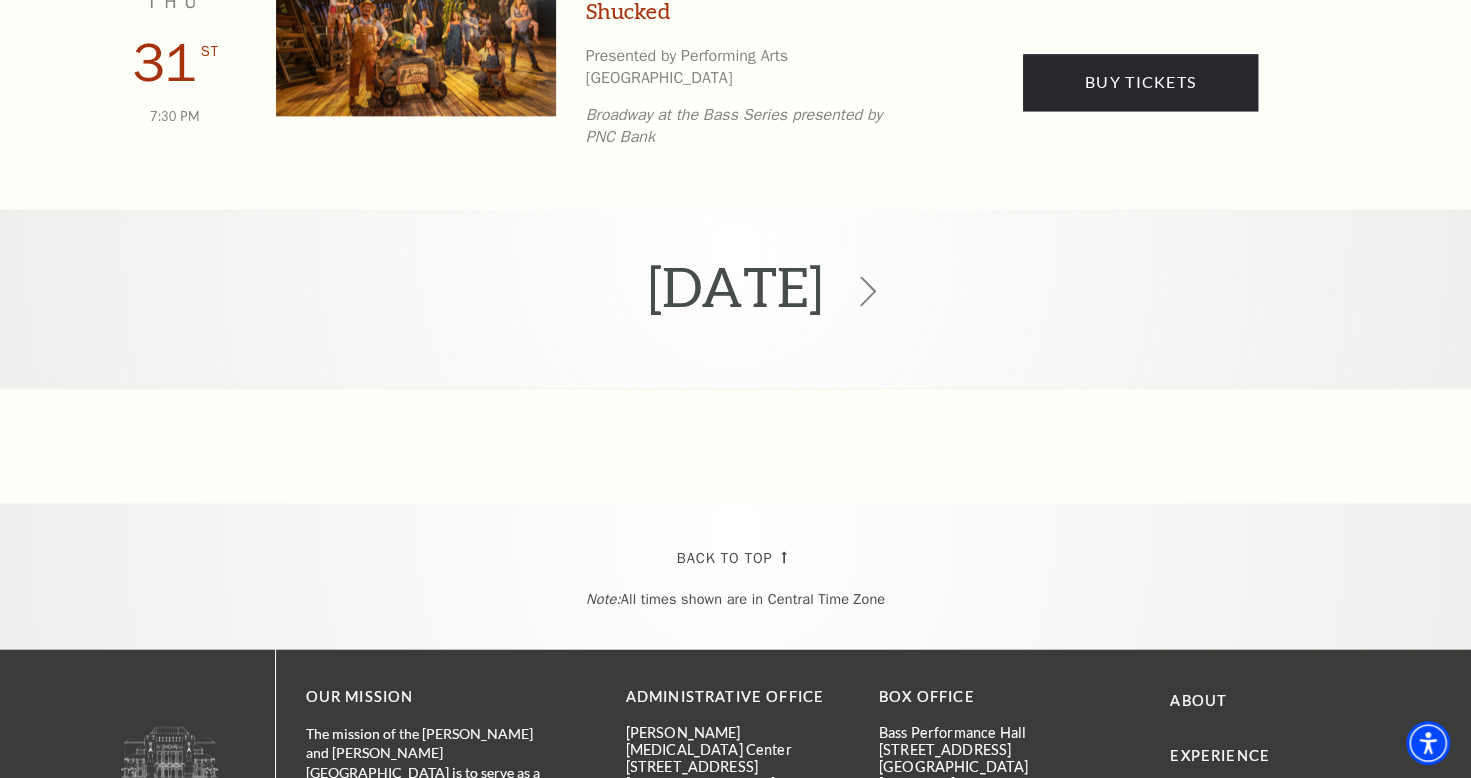 scroll, scrollTop: 1476, scrollLeft: 0, axis: vertical 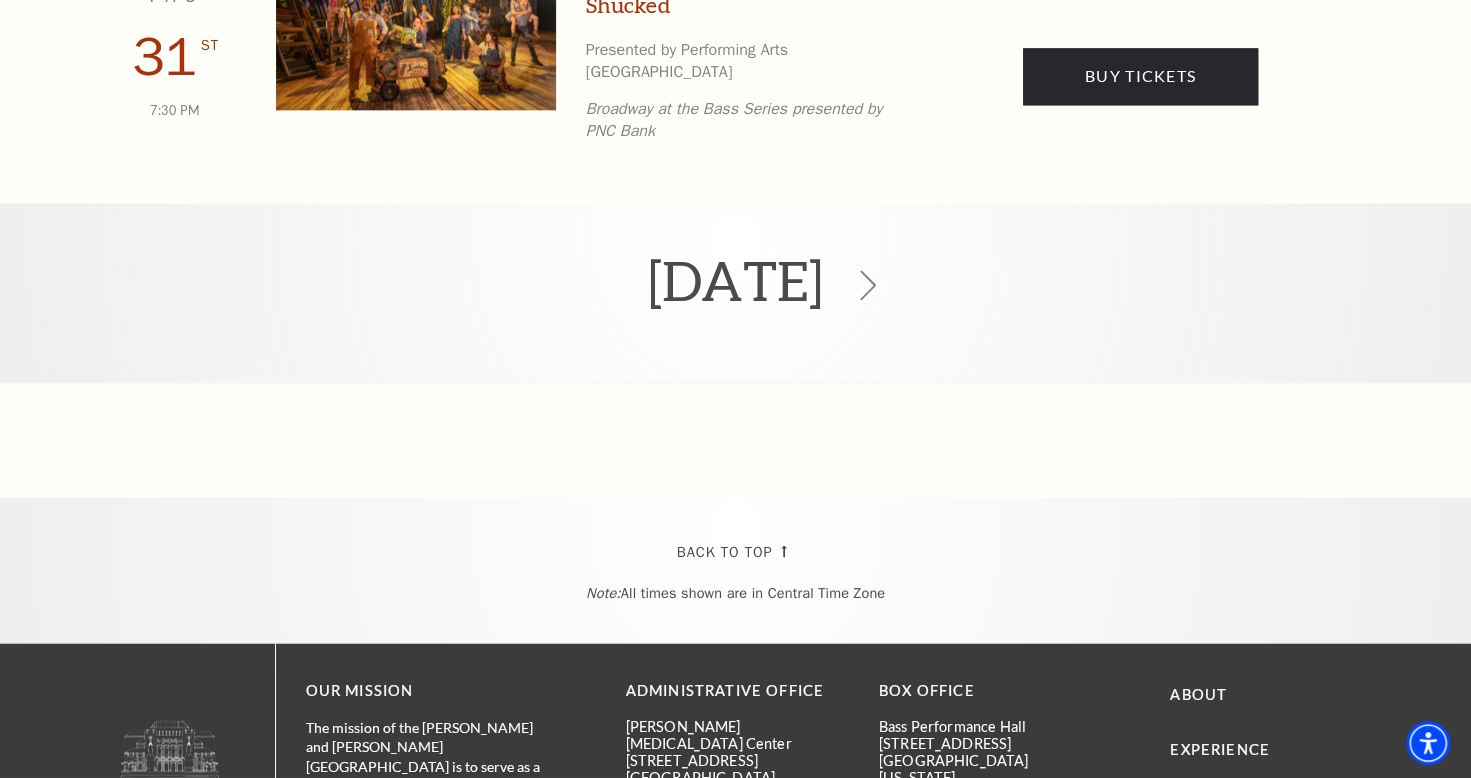 click on "July 2025" at bounding box center [735, -987] 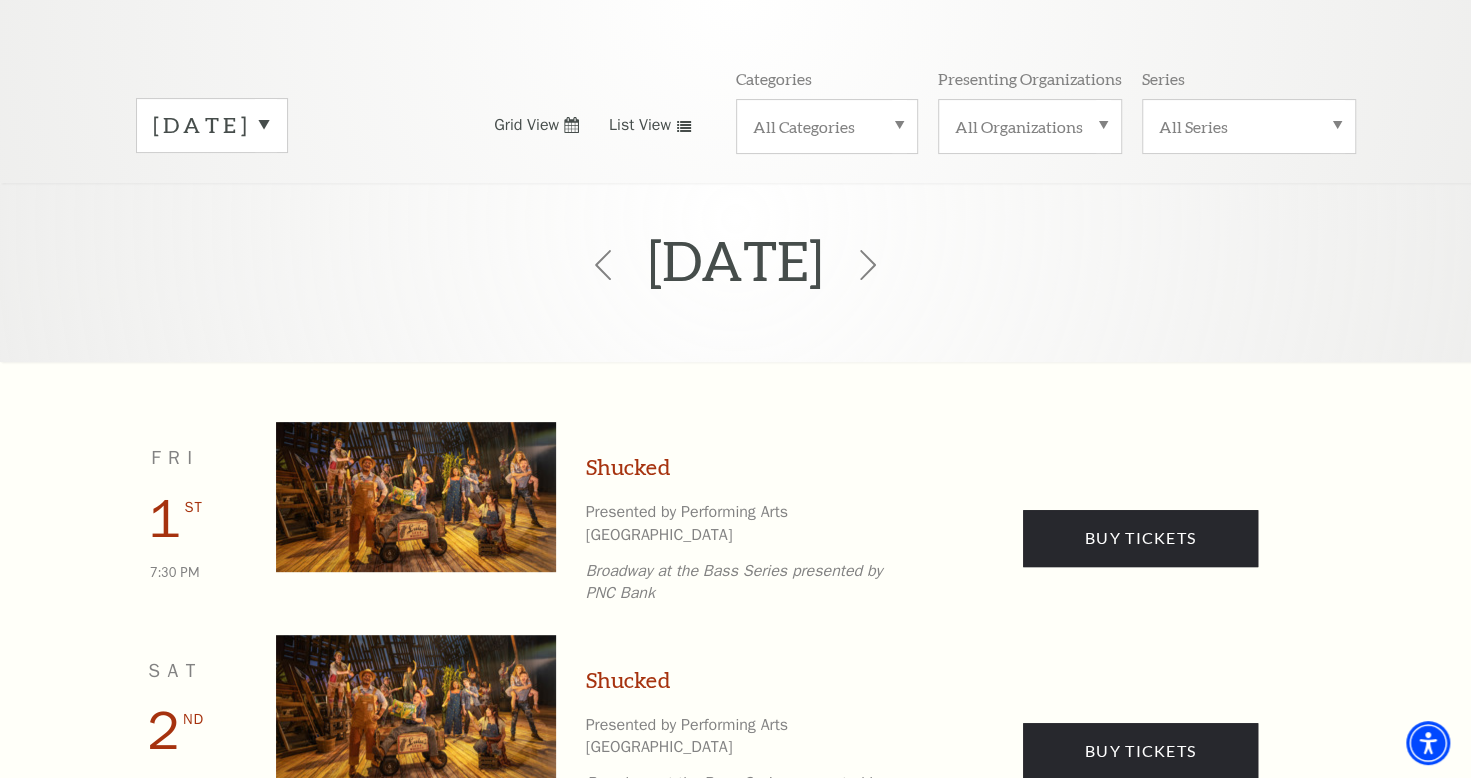 scroll, scrollTop: 176, scrollLeft: 0, axis: vertical 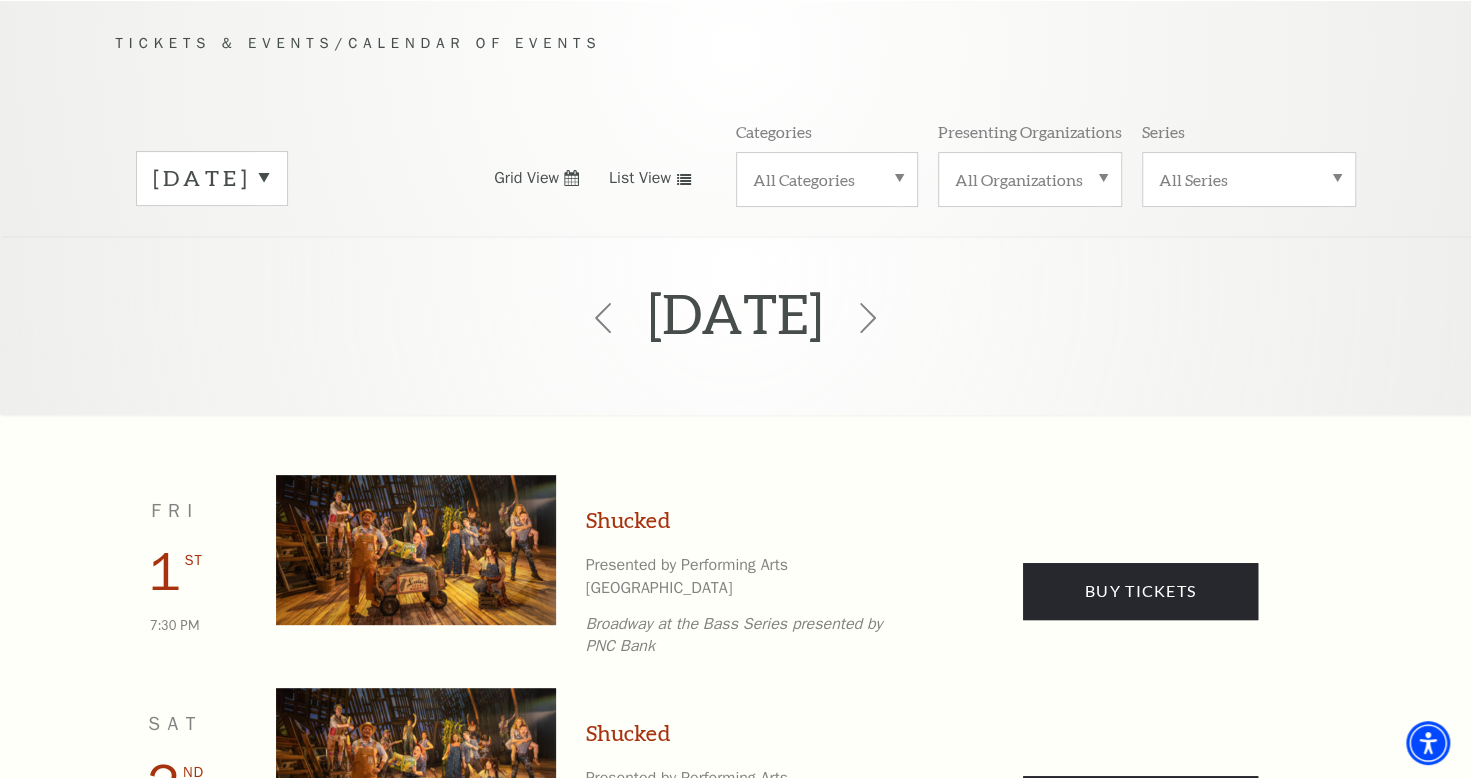 click on "All Series" at bounding box center (1249, 179) 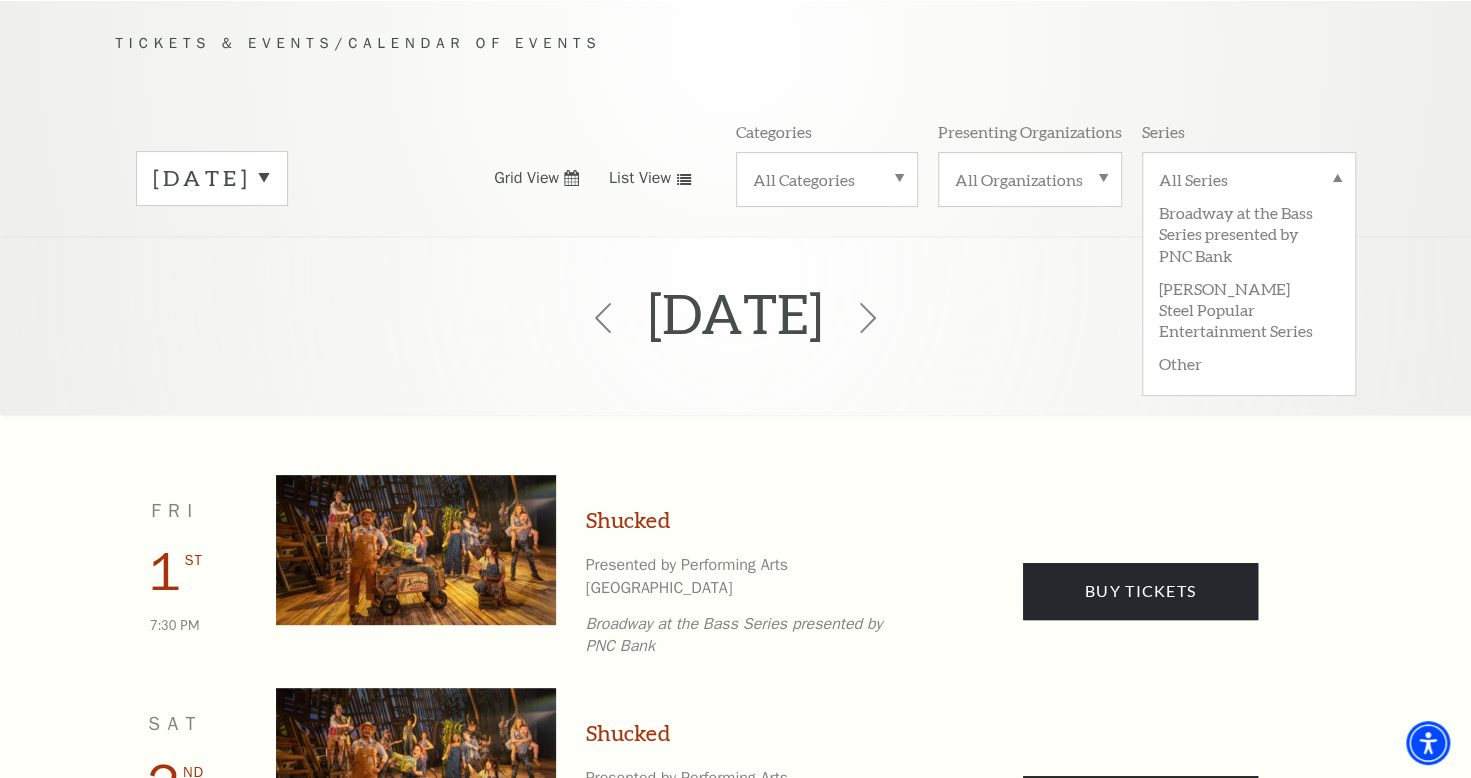click on "All Organizations" at bounding box center (1030, 179) 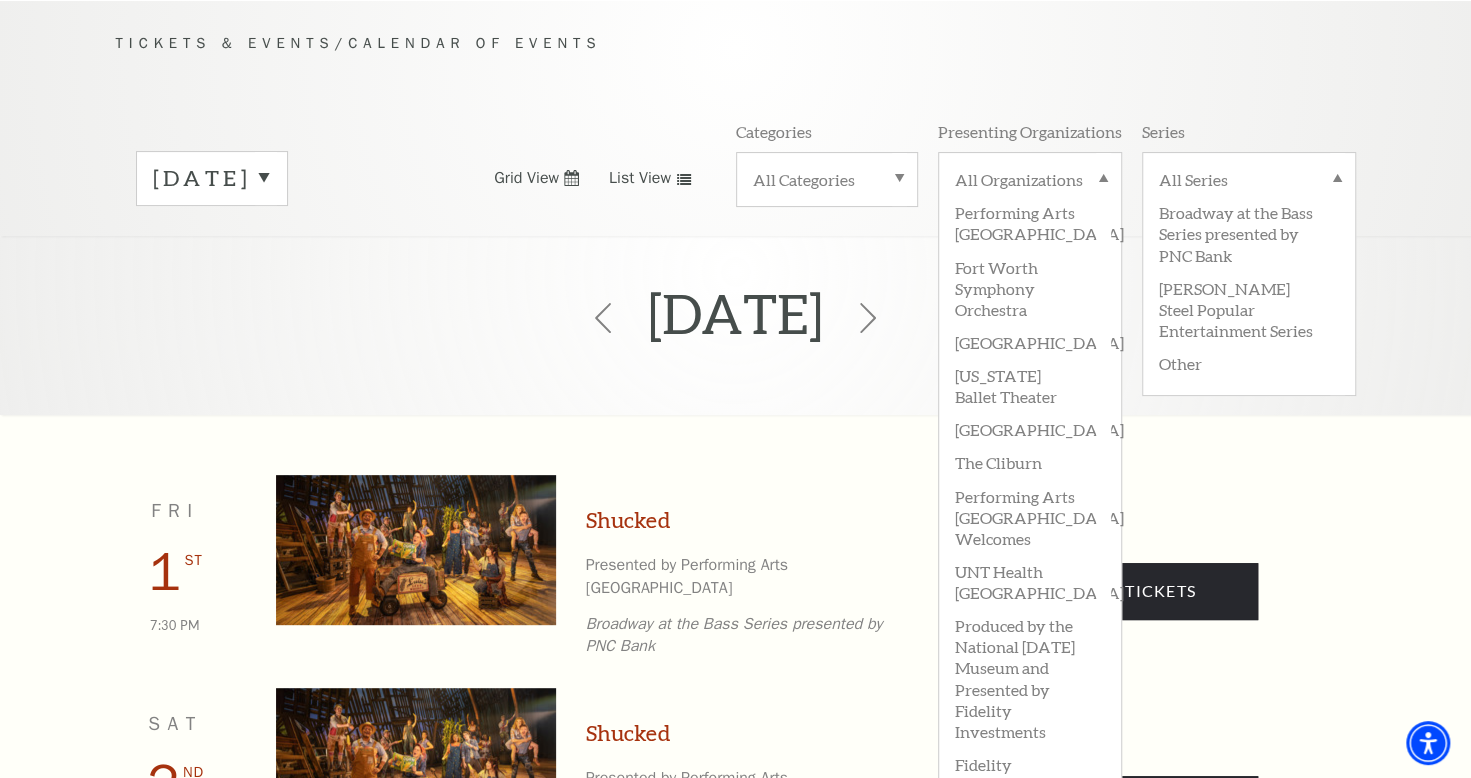 click on "All Categories" at bounding box center [827, 179] 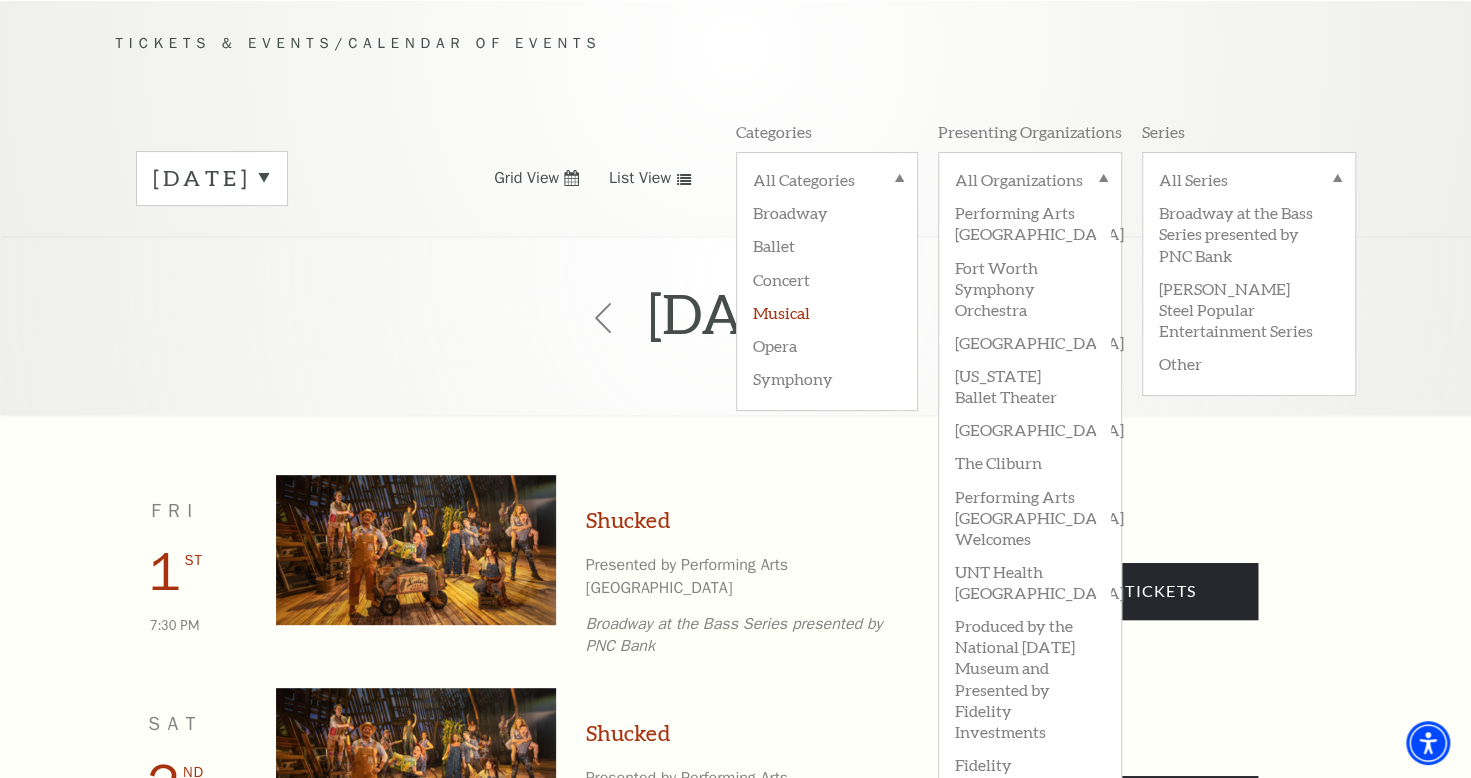 click on "Musical" at bounding box center (827, 311) 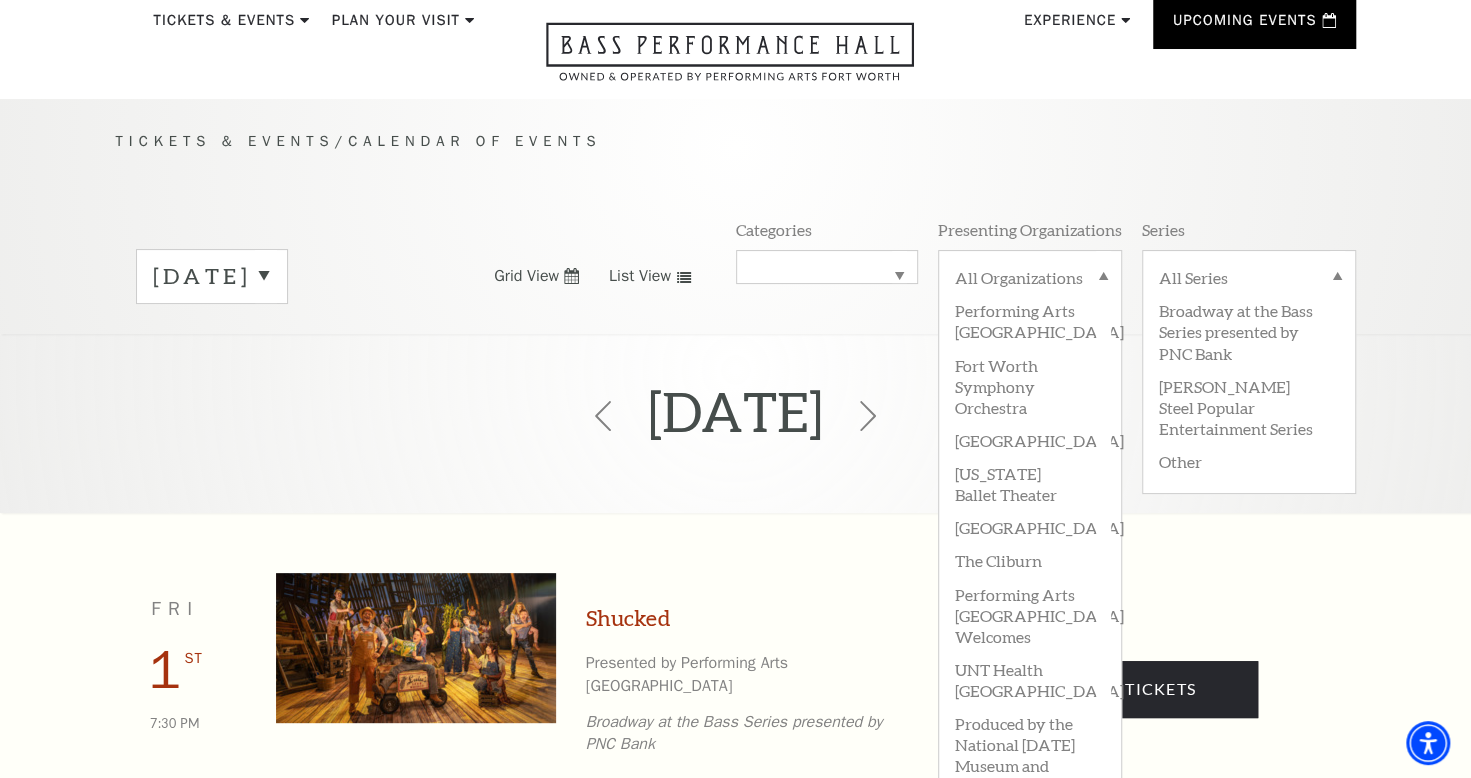 scroll, scrollTop: 76, scrollLeft: 0, axis: vertical 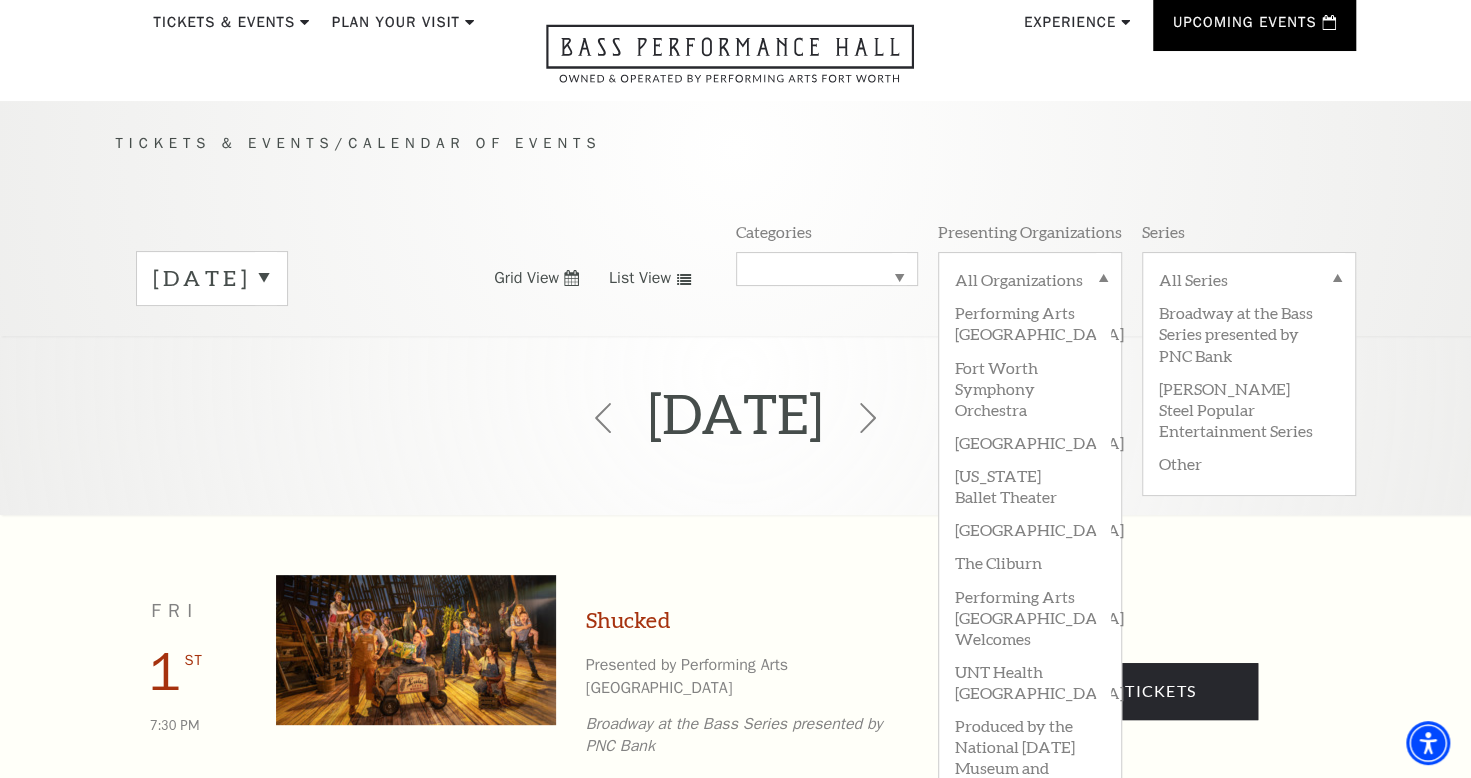 drag, startPoint x: 1252, startPoint y: 496, endPoint x: 1235, endPoint y: 503, distance: 18.384777 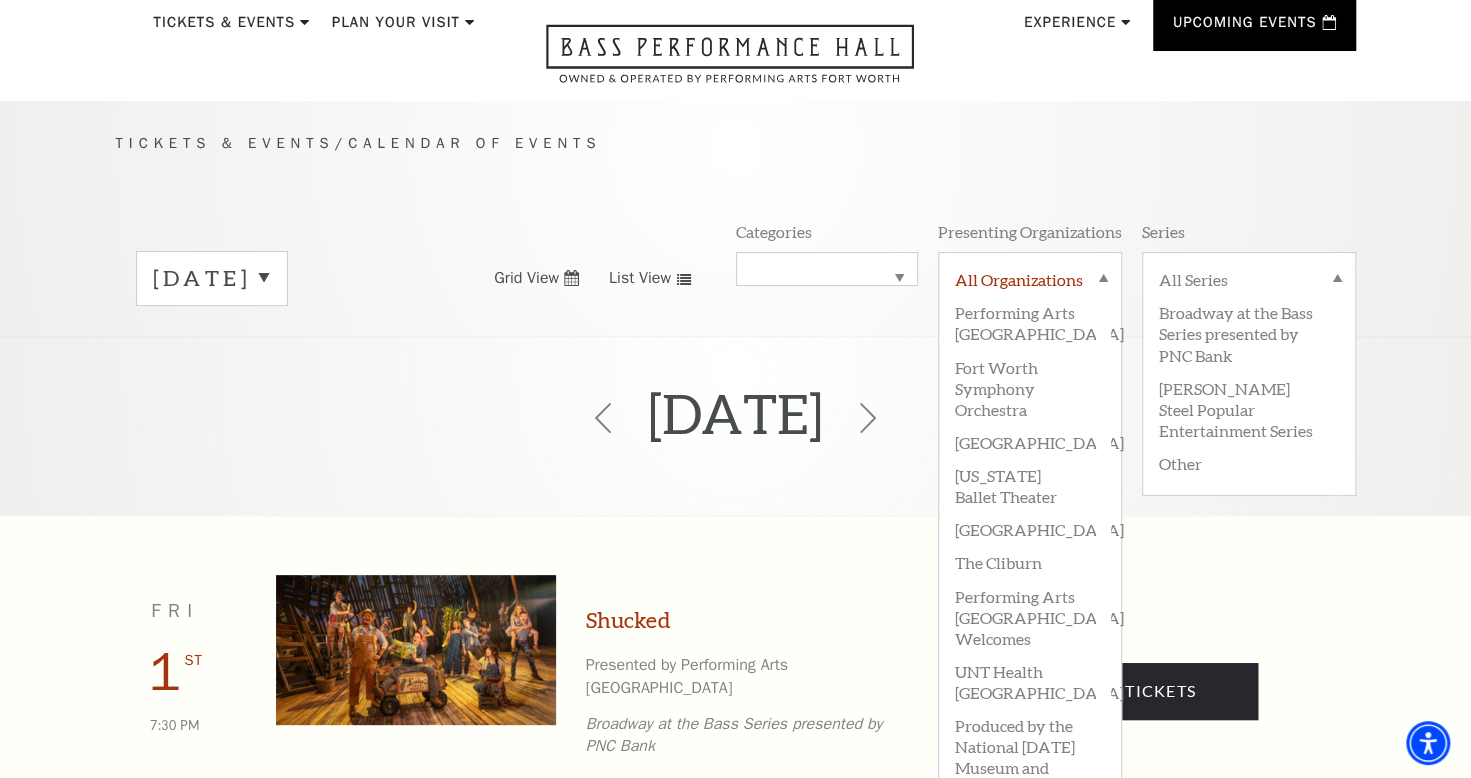 click on "All Organizations" at bounding box center [1030, 282] 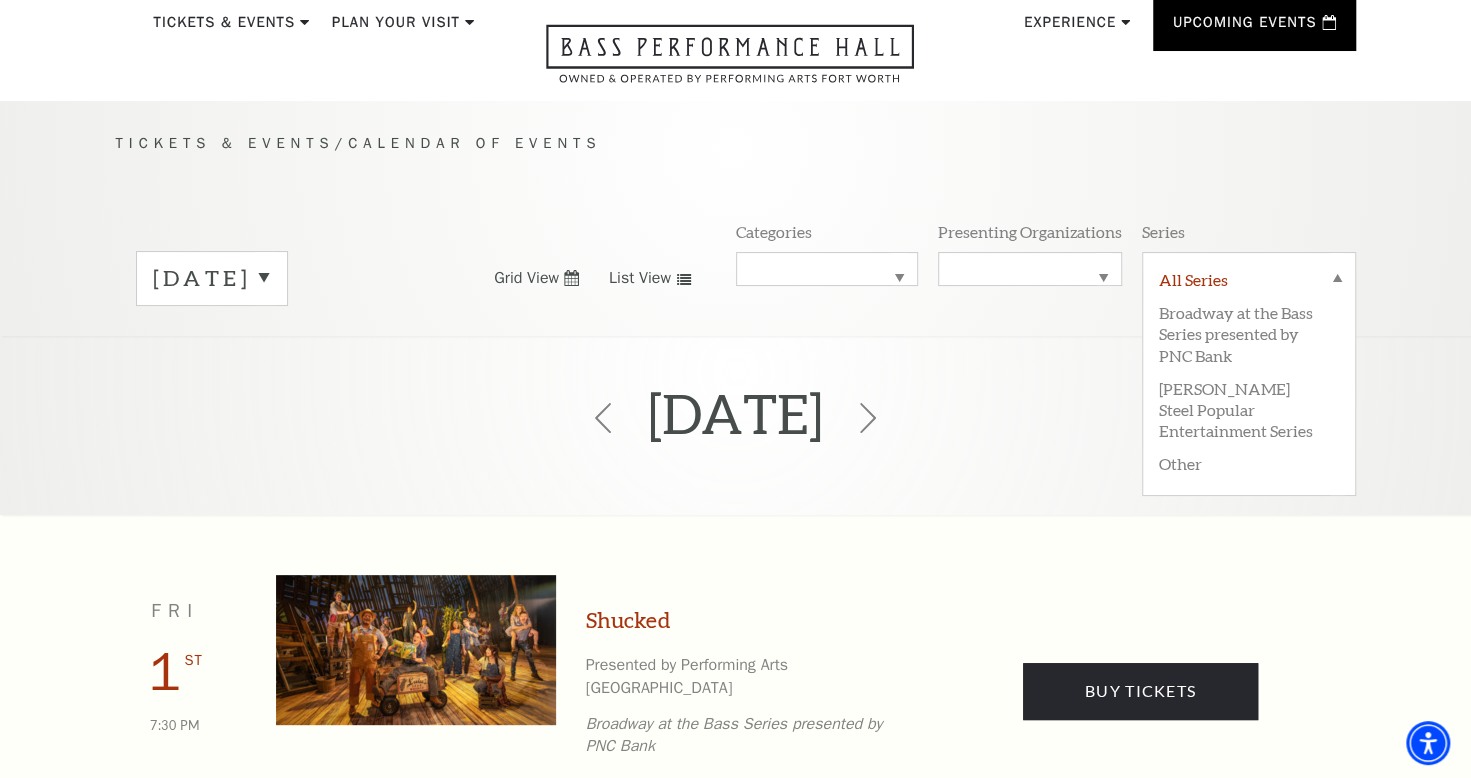 click on "All Series" at bounding box center (1249, 282) 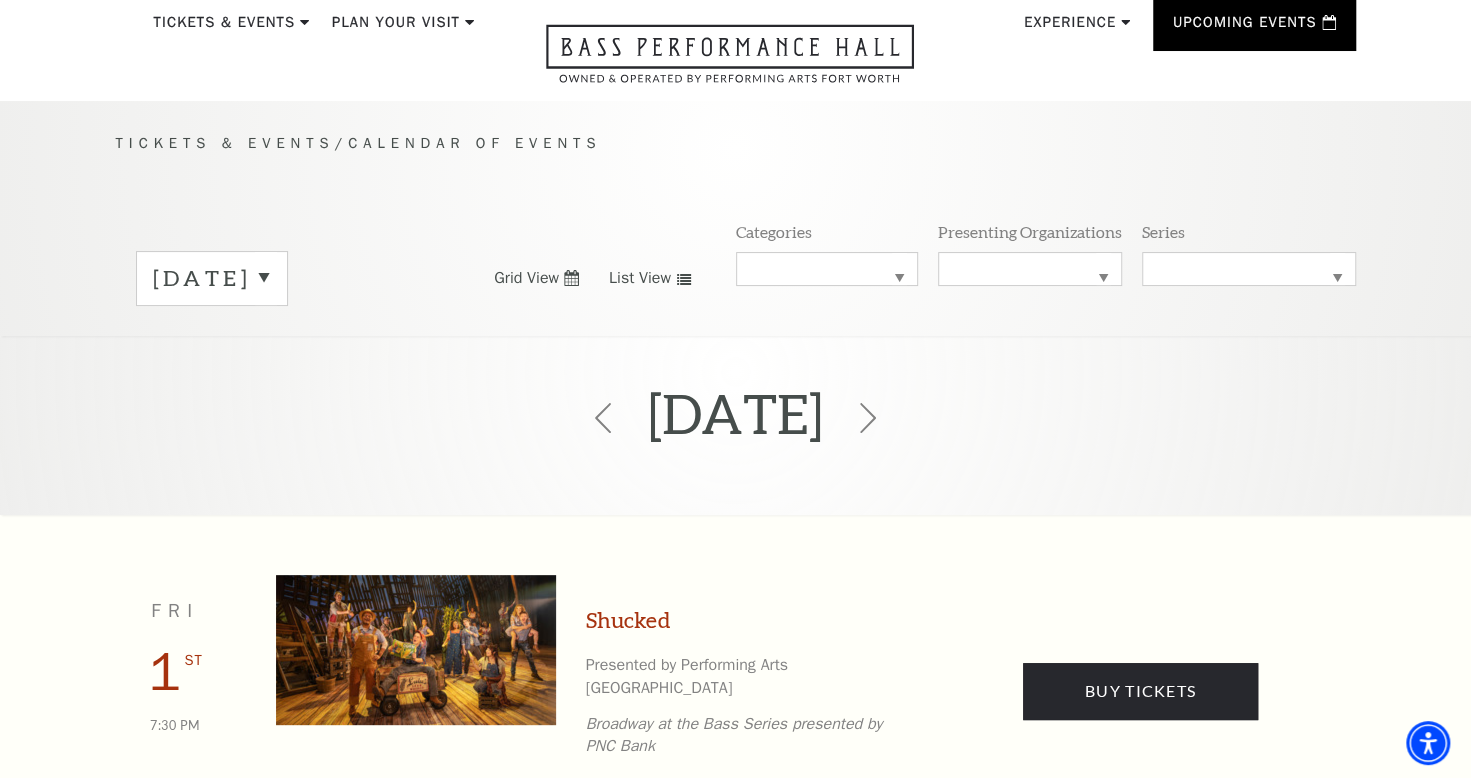 click on "August 2025" at bounding box center (212, 278) 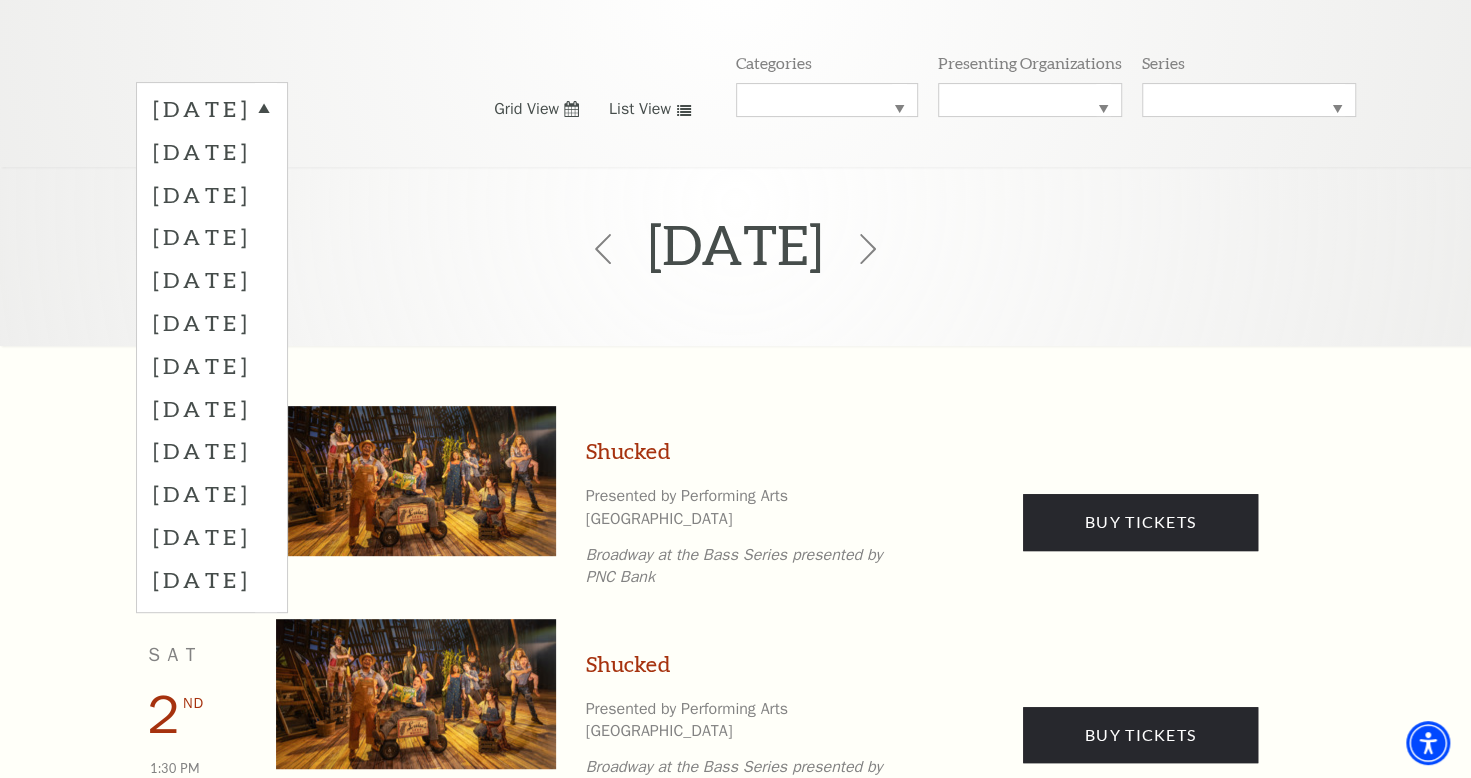 scroll, scrollTop: 276, scrollLeft: 0, axis: vertical 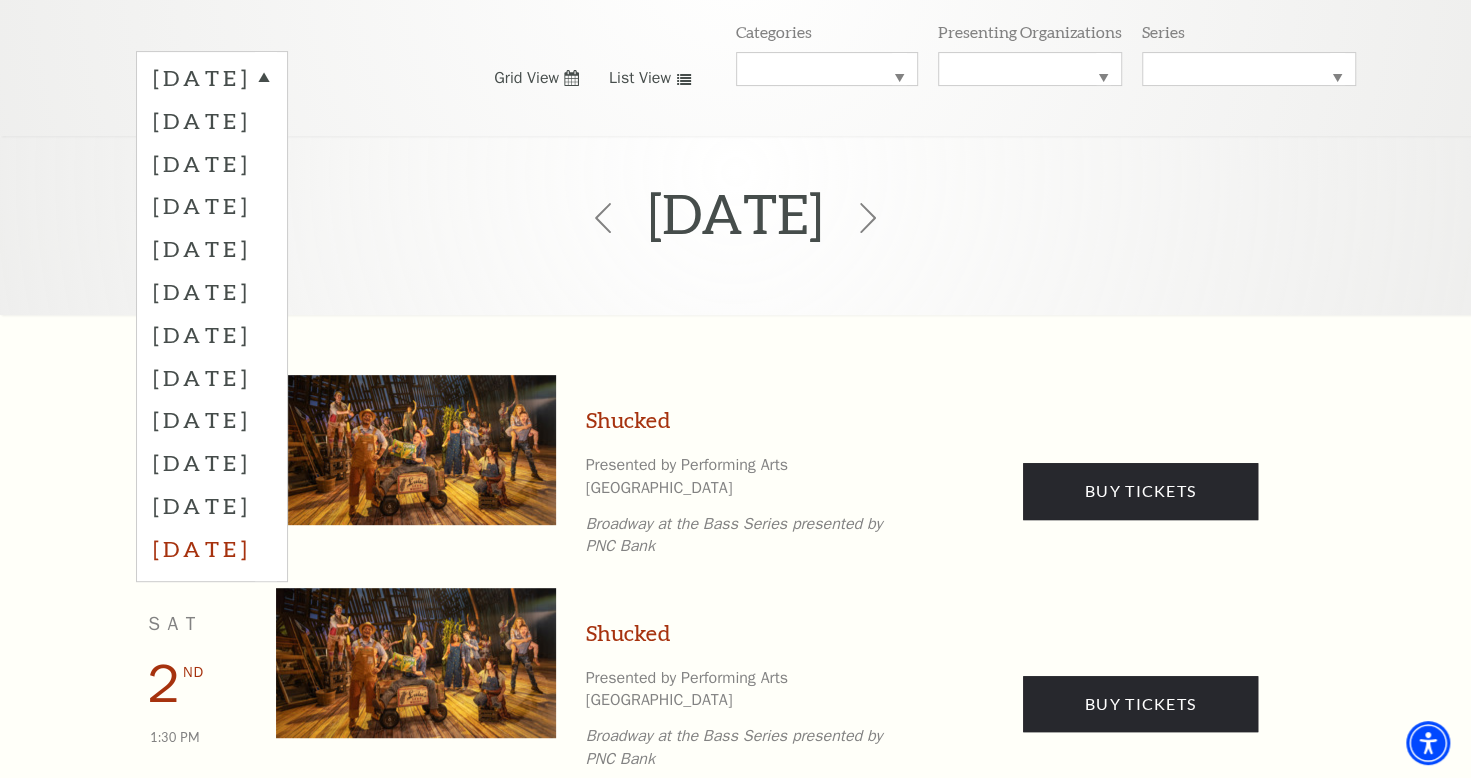 click on "June 2026" at bounding box center (212, 548) 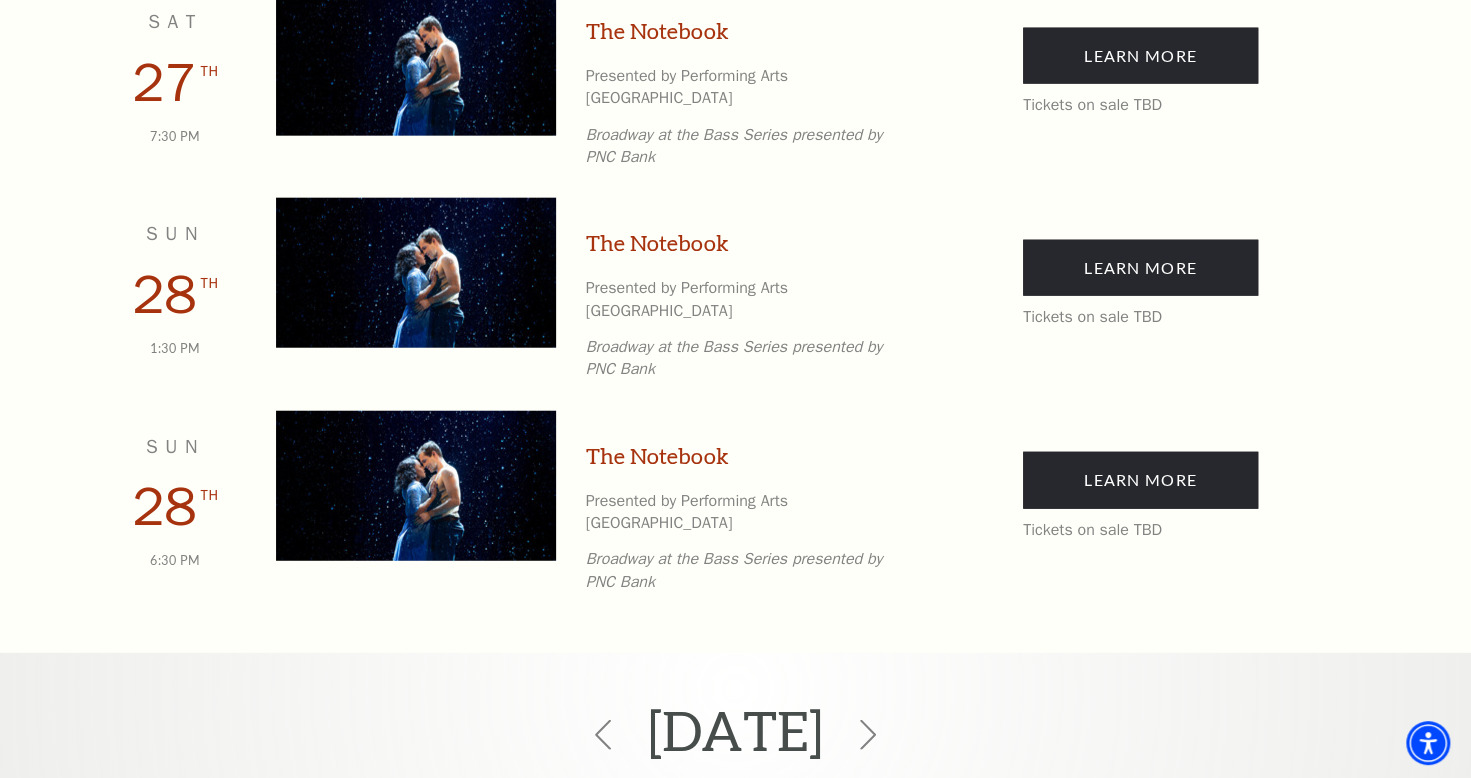 scroll, scrollTop: 2876, scrollLeft: 0, axis: vertical 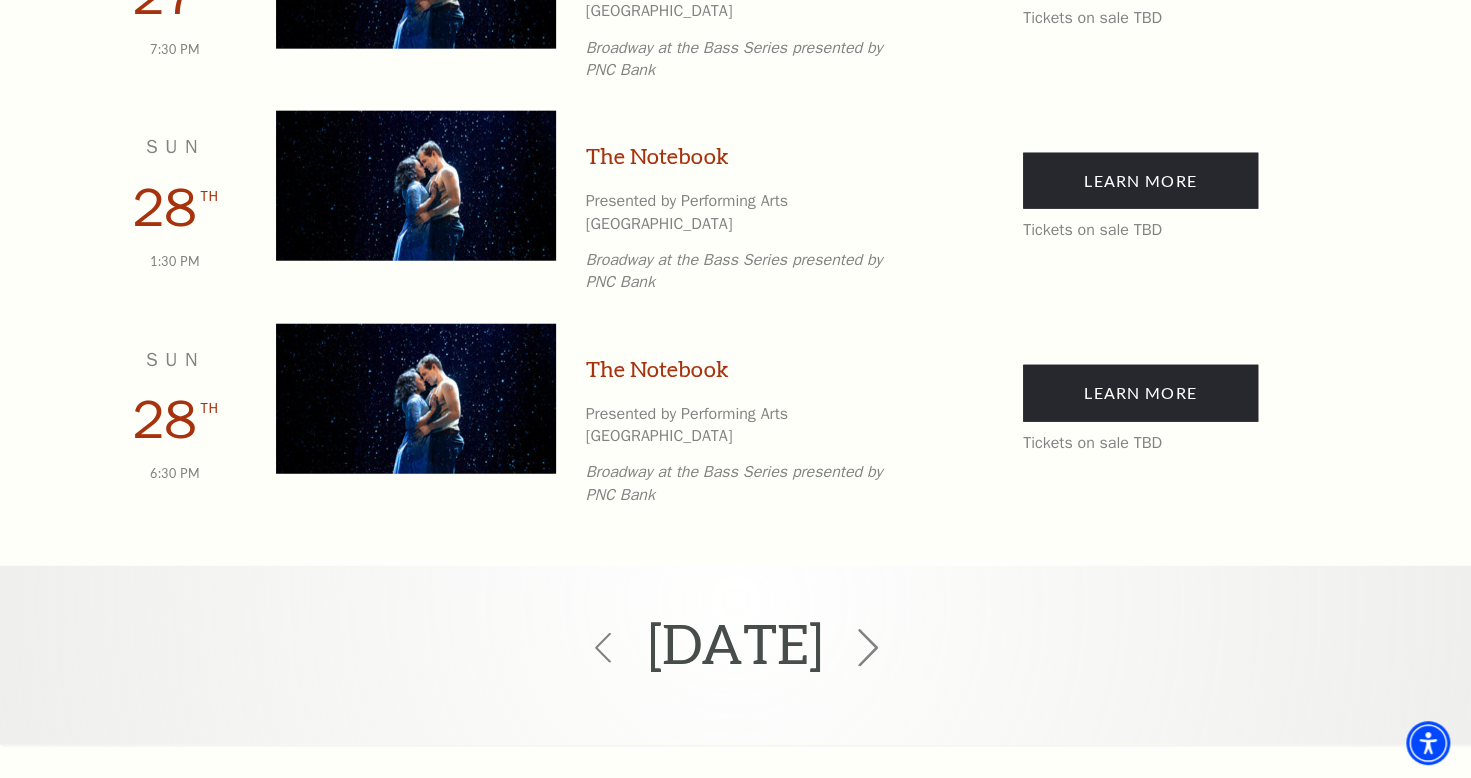 click 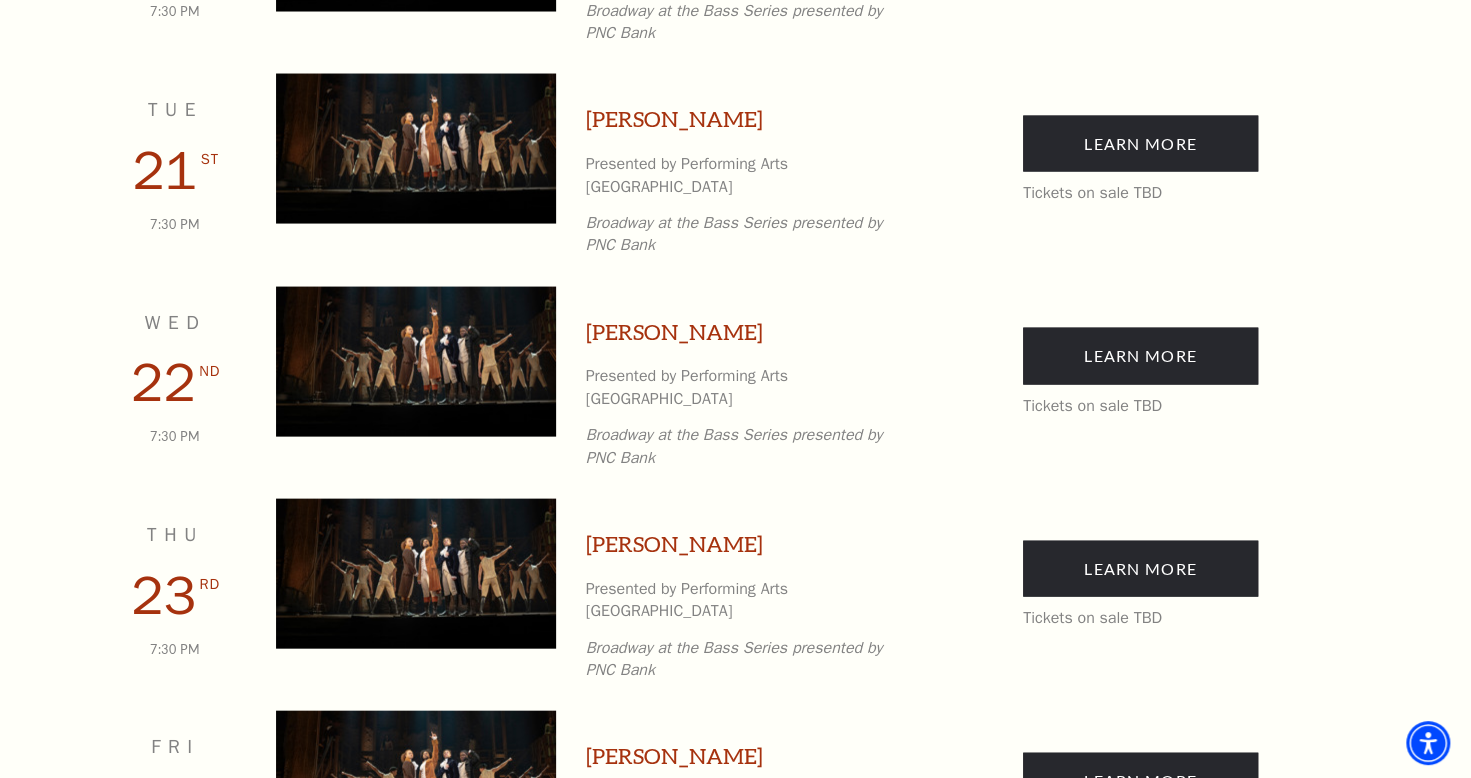 scroll, scrollTop: 2376, scrollLeft: 0, axis: vertical 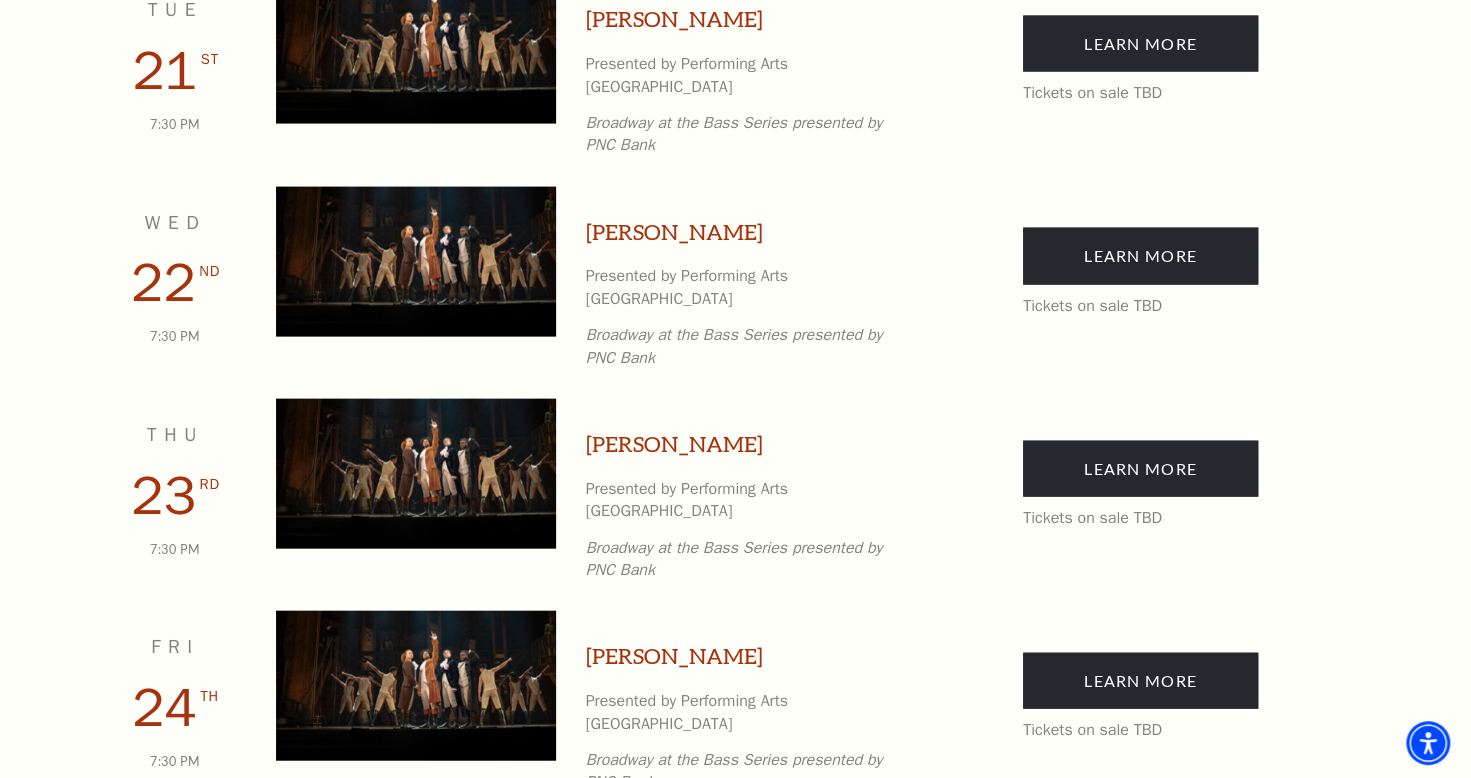 click on "Learn More" at bounding box center (1140, 893) 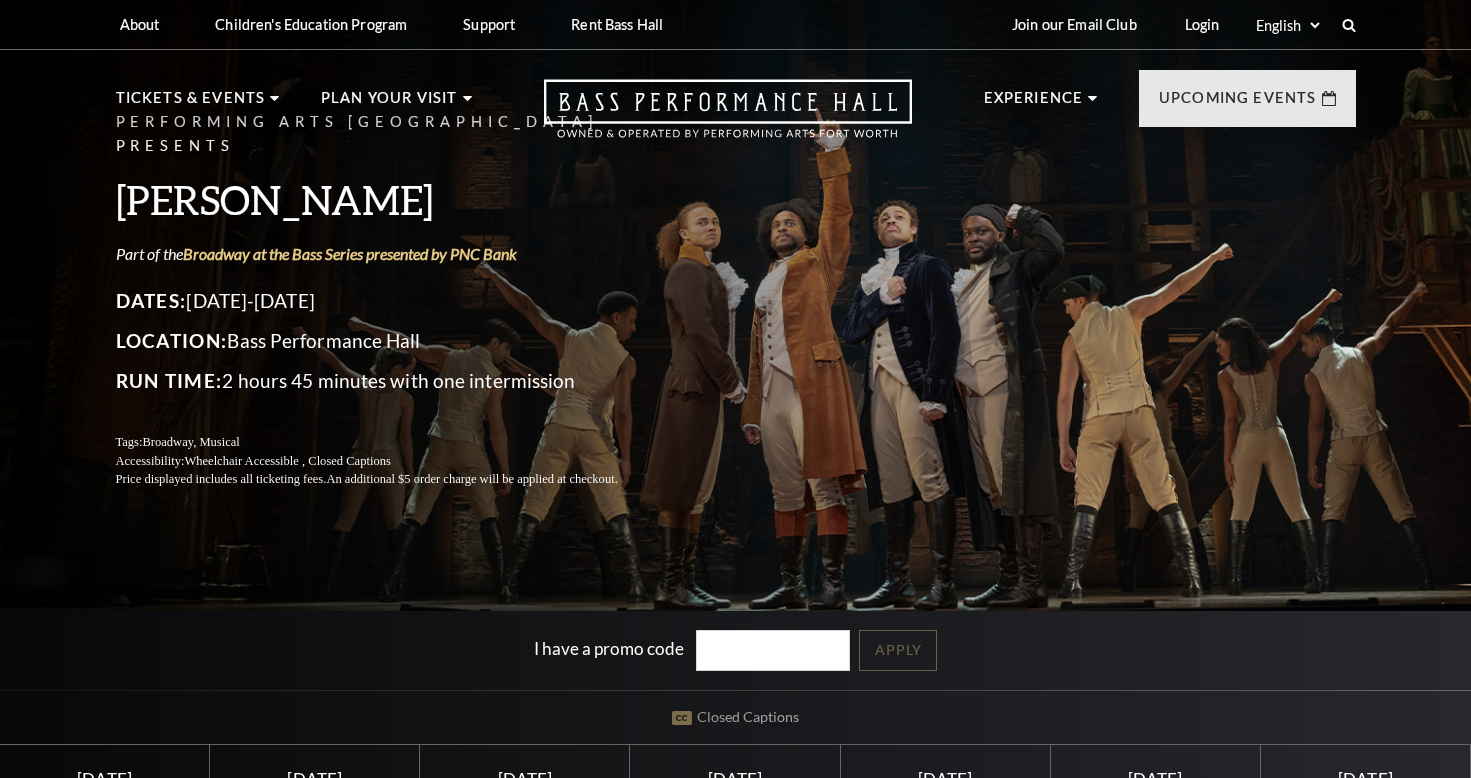 scroll, scrollTop: 0, scrollLeft: 0, axis: both 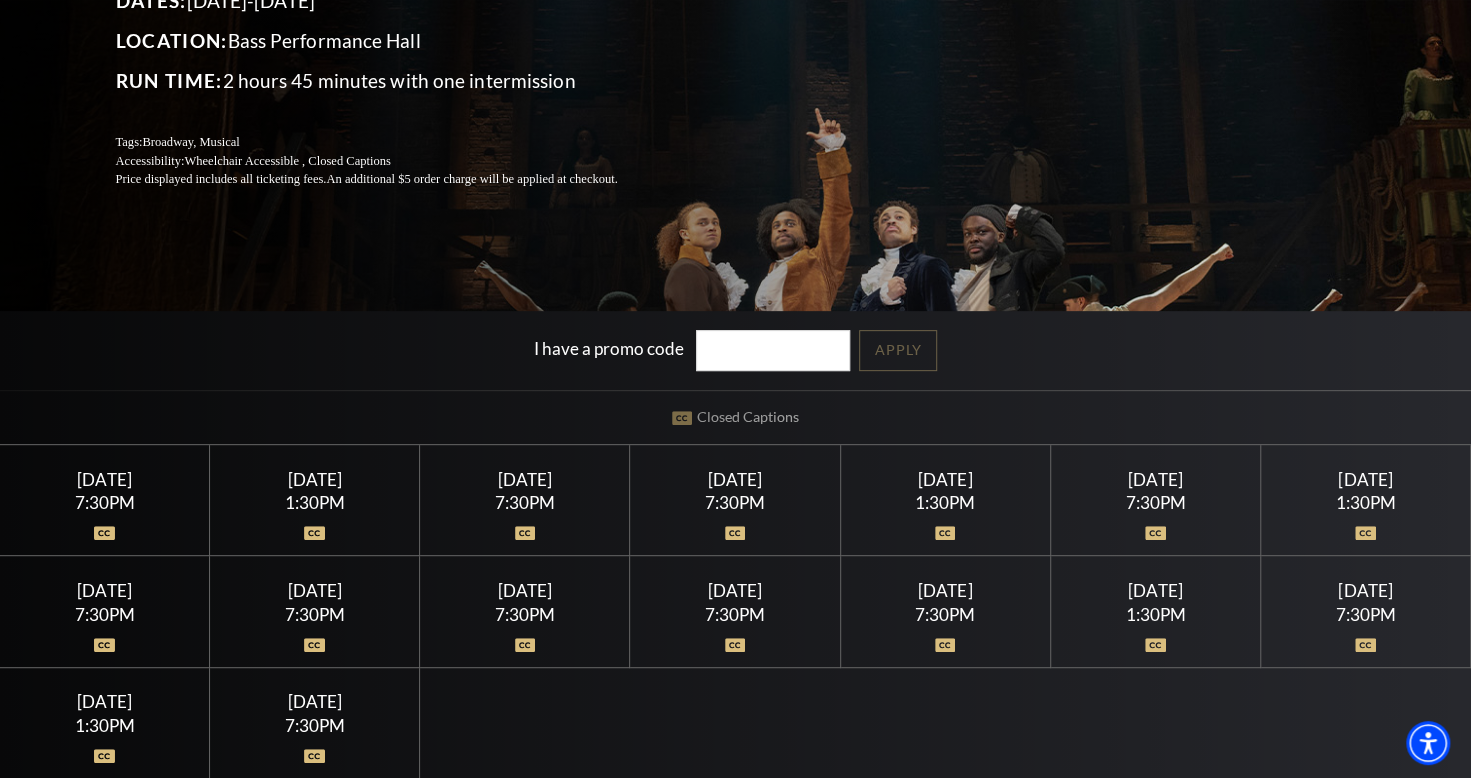 click on "Saturday July 18" at bounding box center [1155, 479] 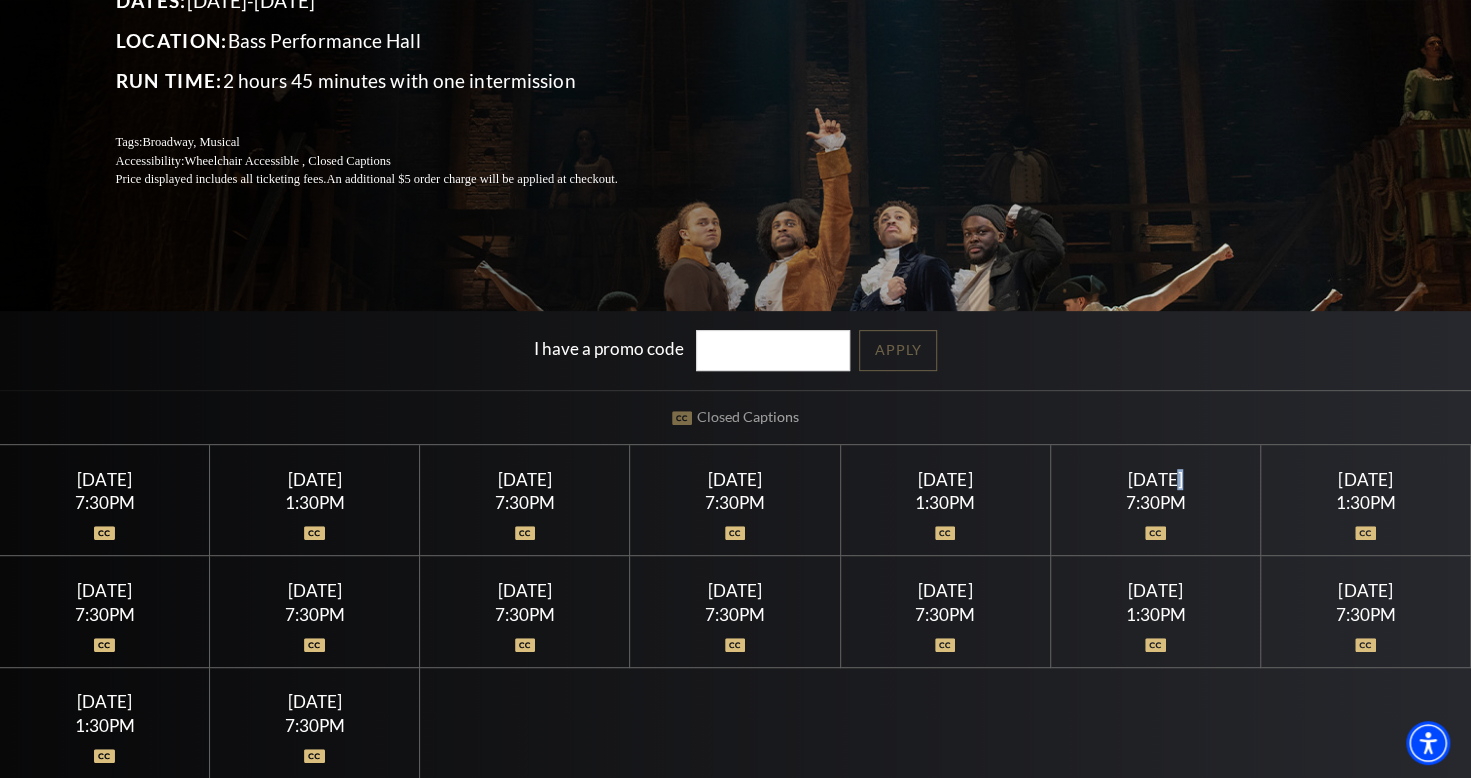 click on "Saturday July 18" at bounding box center [1155, 479] 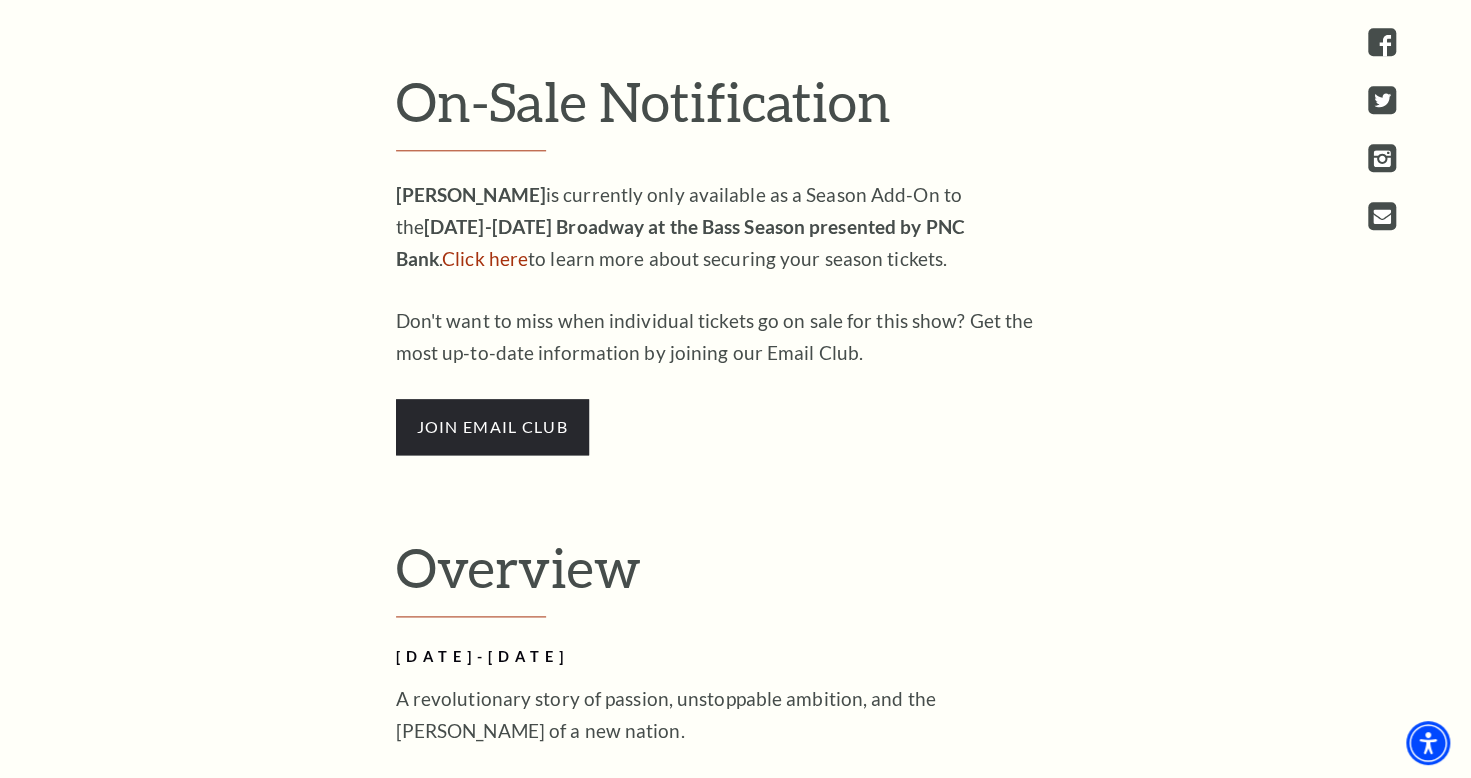 scroll, scrollTop: 1300, scrollLeft: 0, axis: vertical 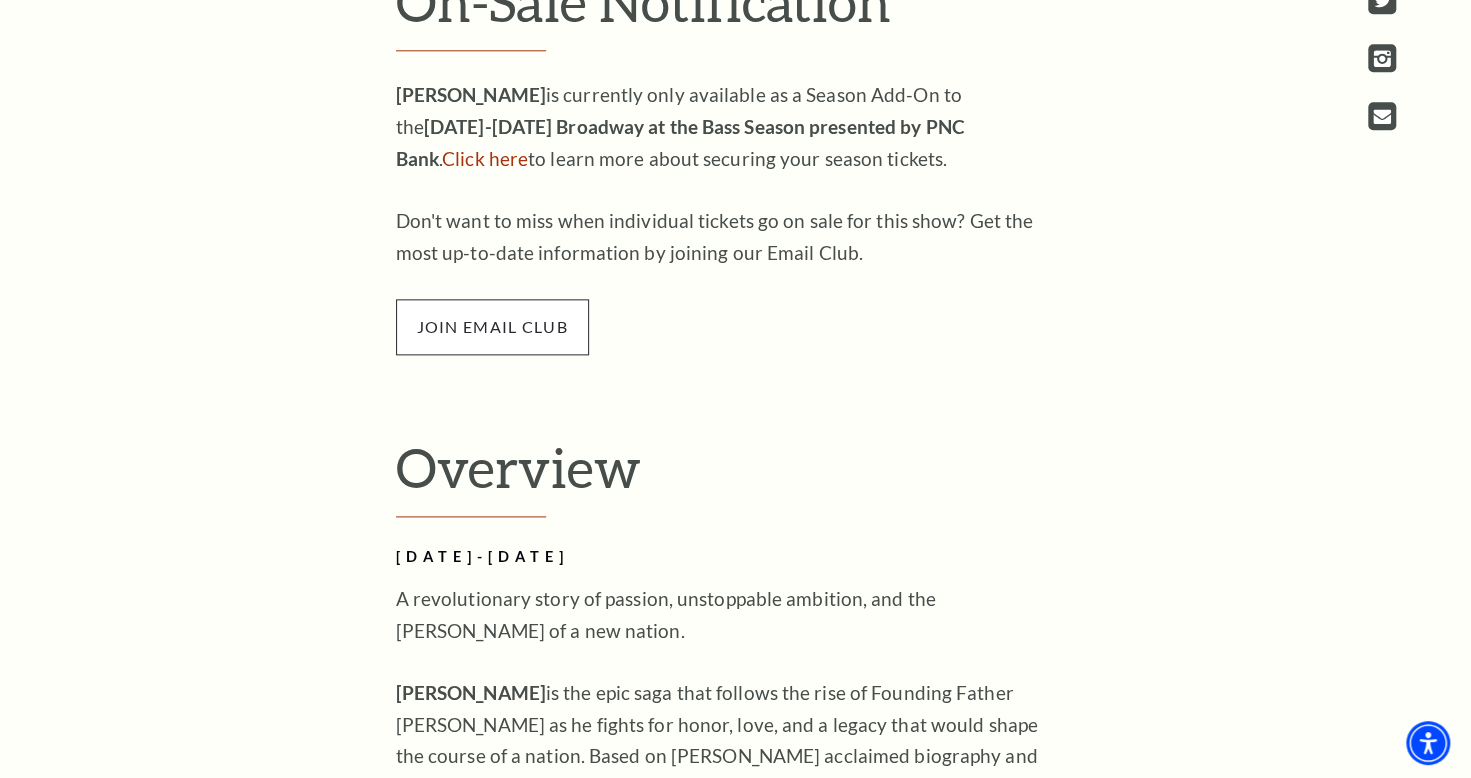 click on "join email club" at bounding box center (492, 327) 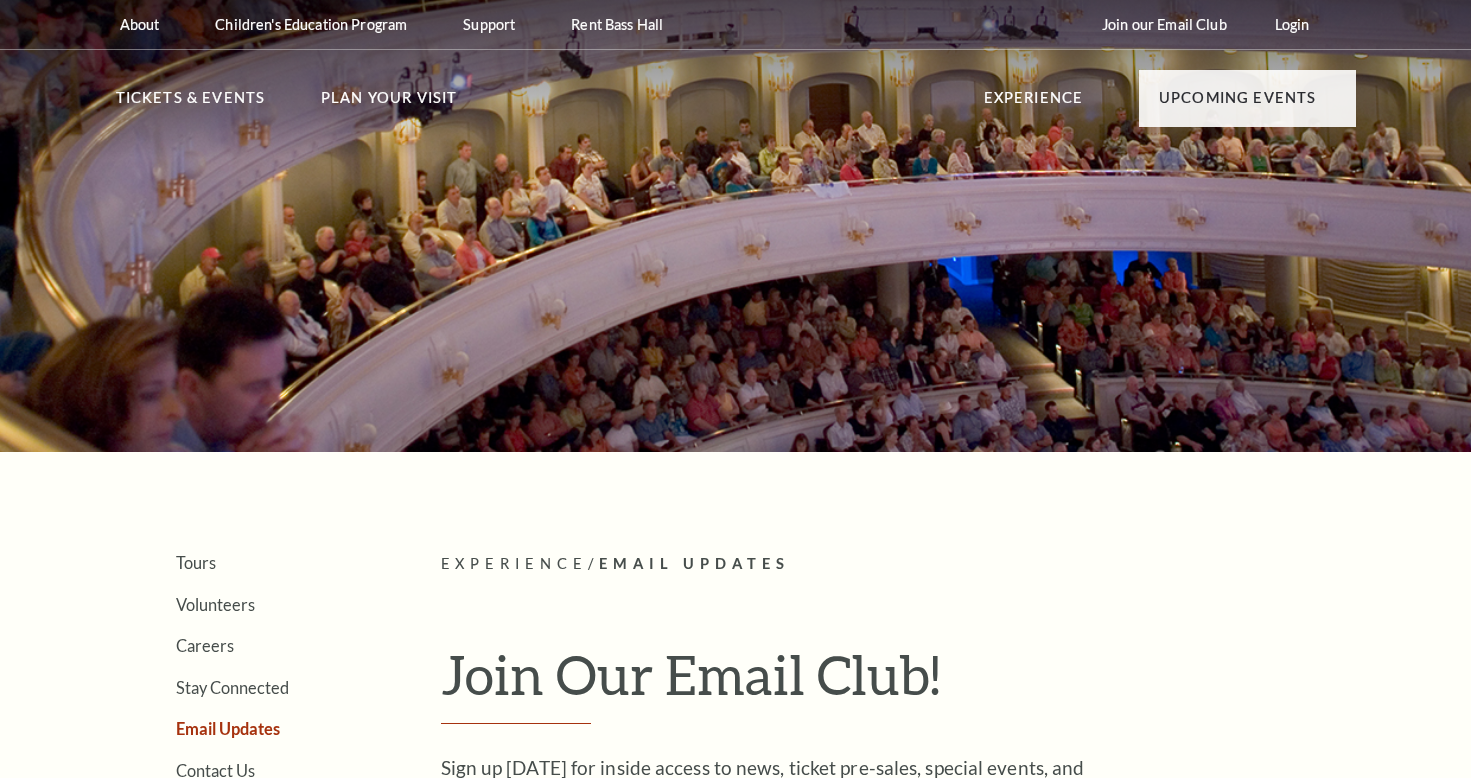 scroll, scrollTop: 0, scrollLeft: 0, axis: both 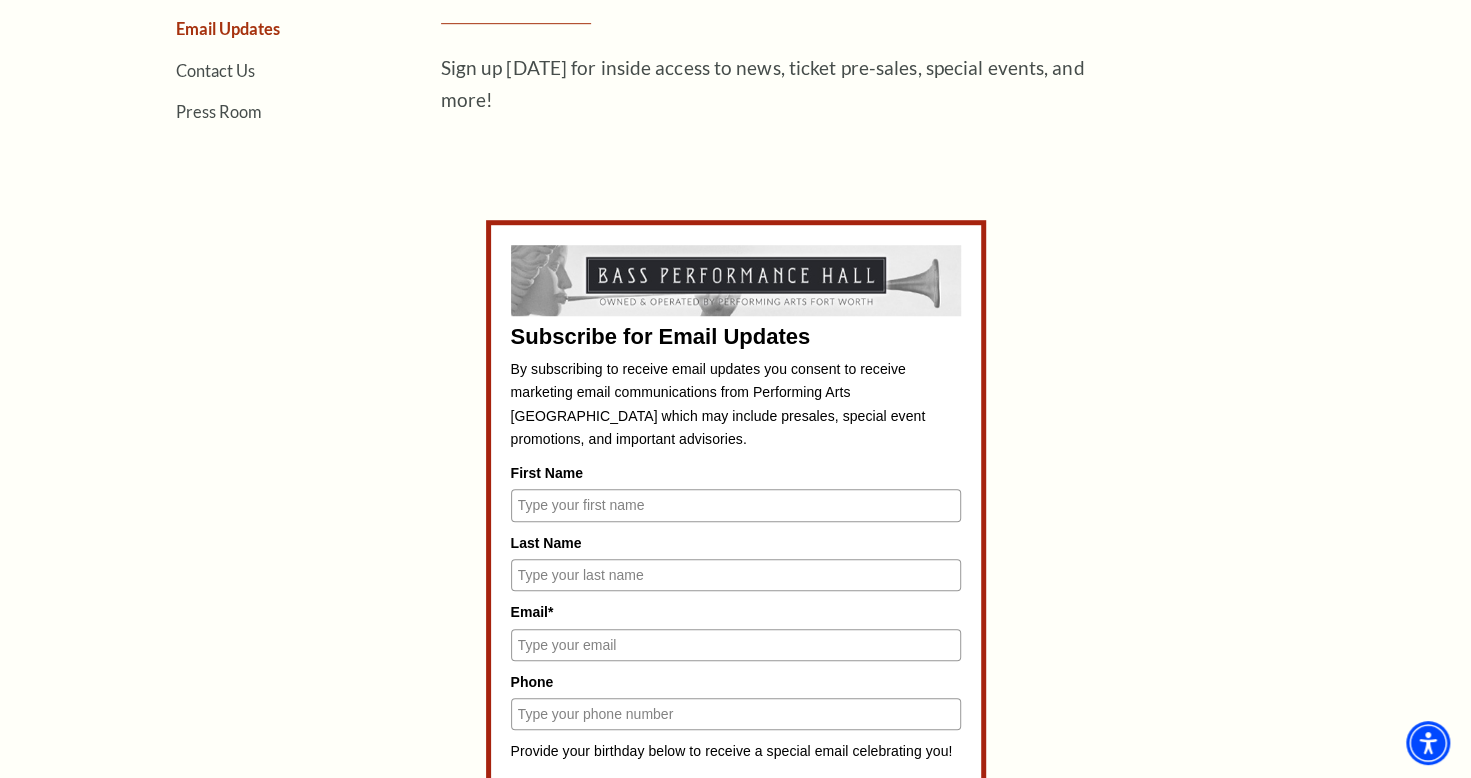drag, startPoint x: 524, startPoint y: 500, endPoint x: 545, endPoint y: 494, distance: 21.84033 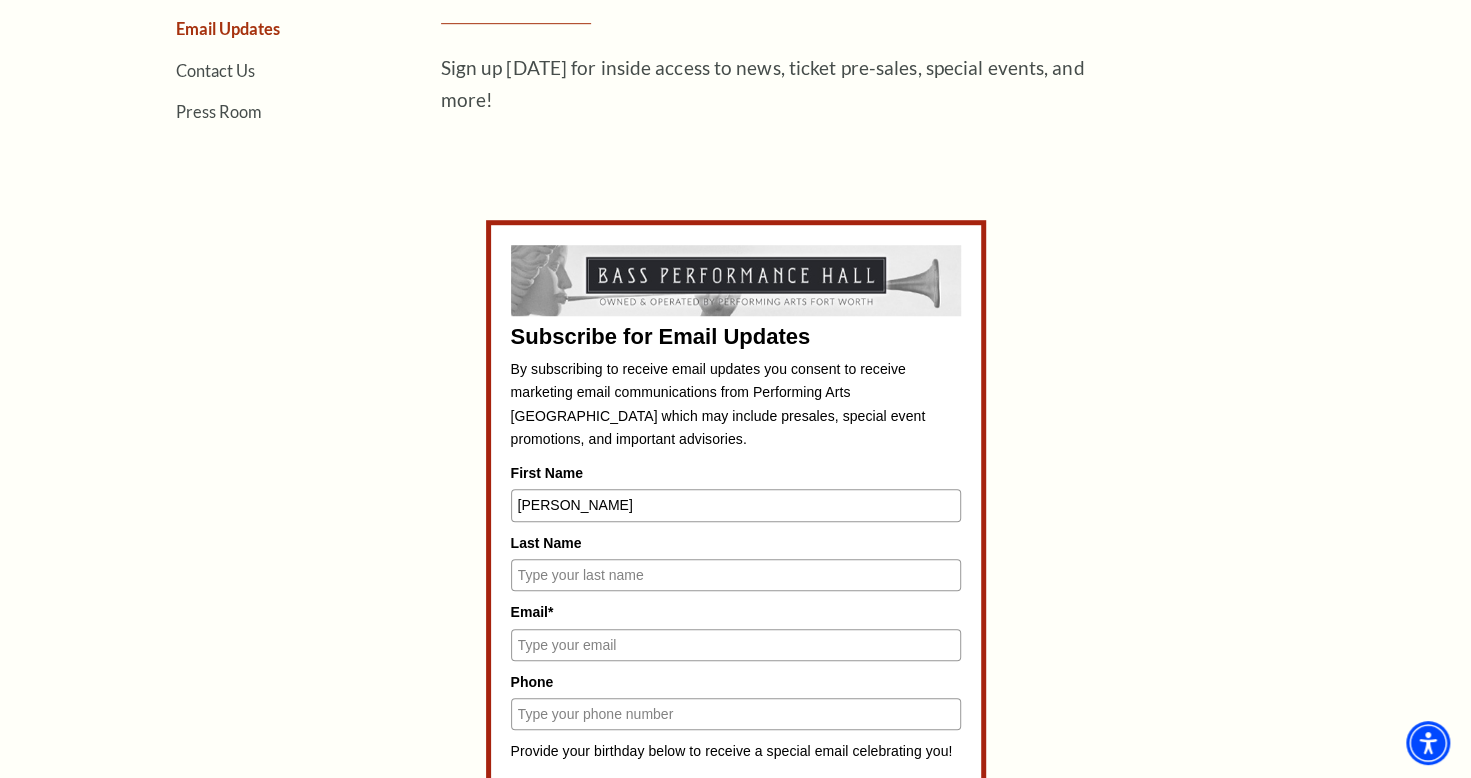 type on "[PERSON_NAME]" 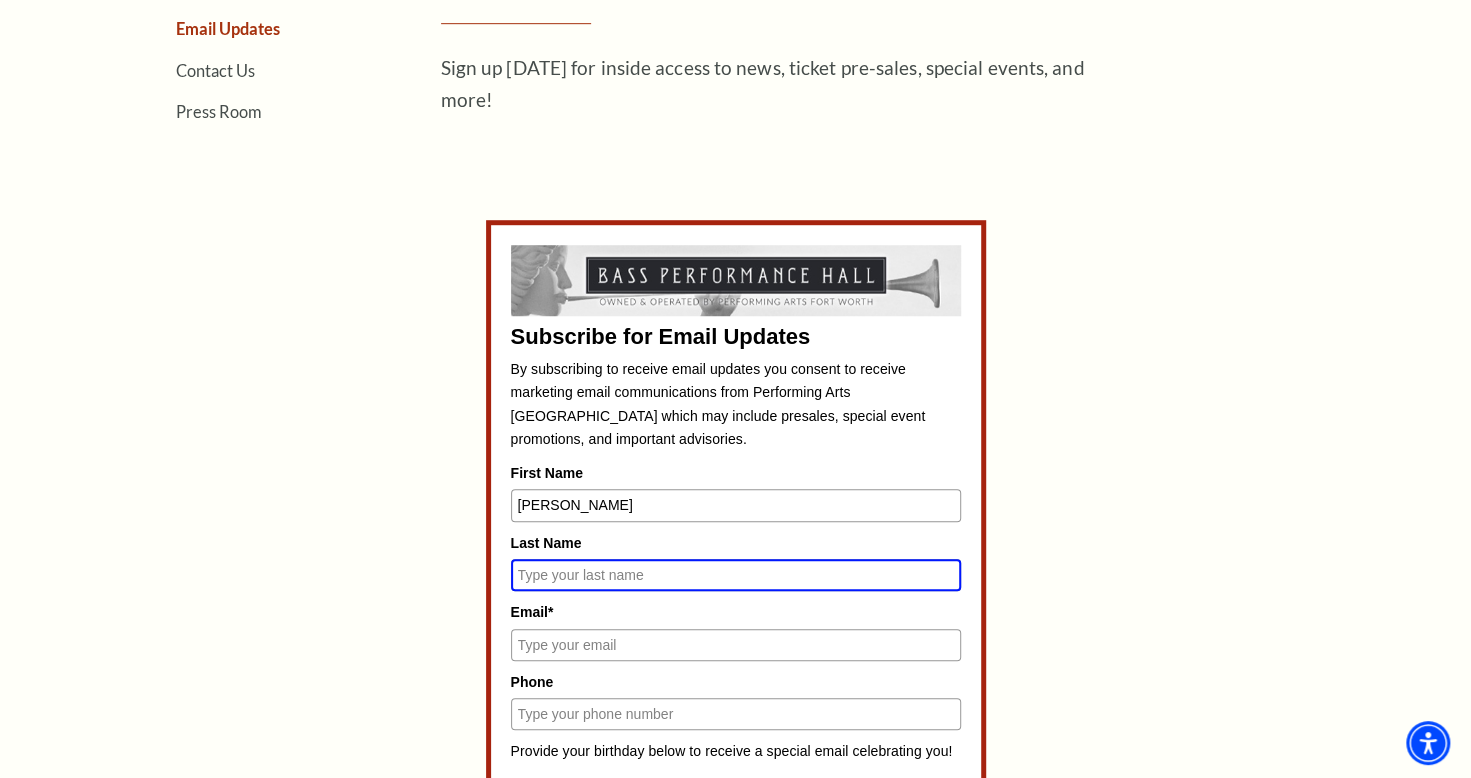 scroll, scrollTop: 691, scrollLeft: 0, axis: vertical 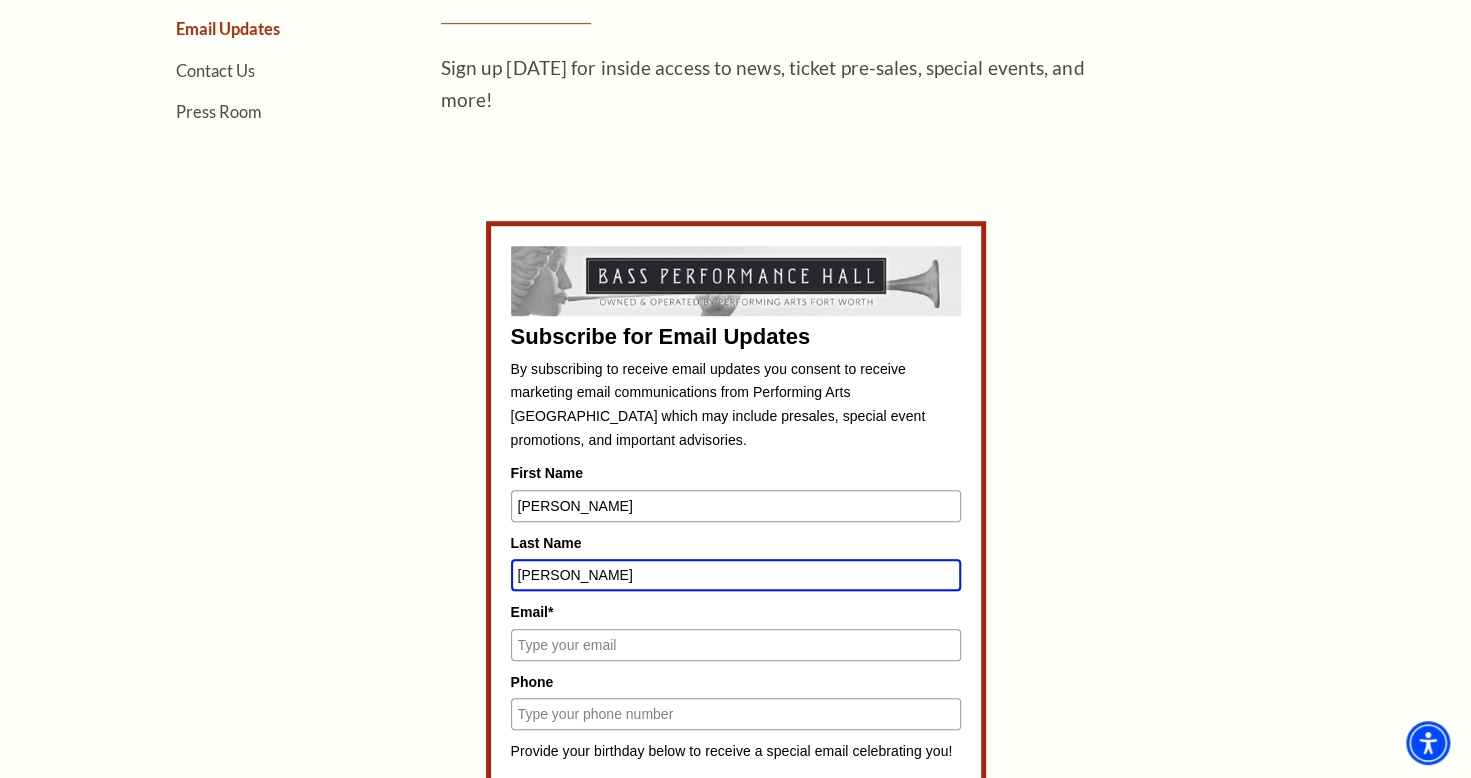 type on "[PERSON_NAME]" 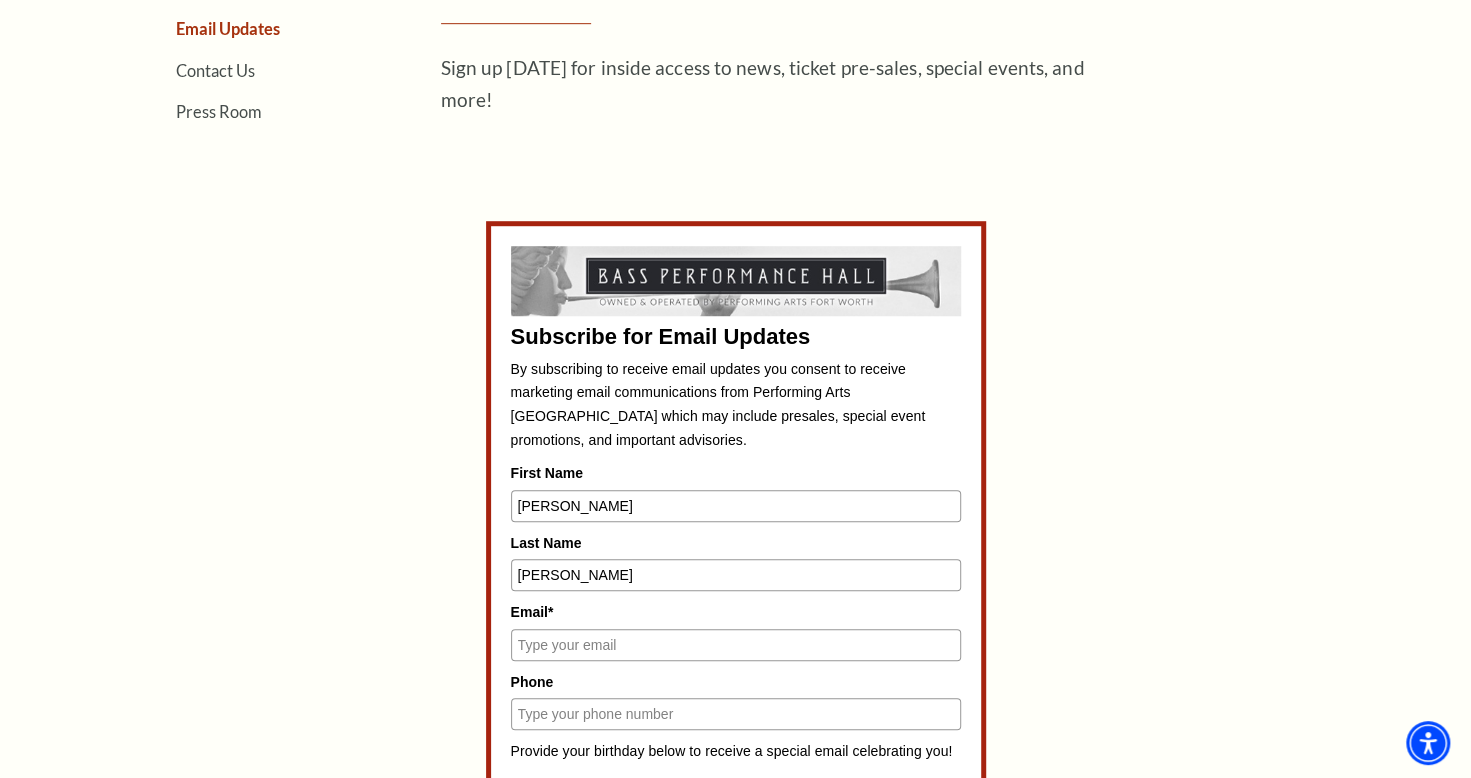 click on "Email*" at bounding box center [736, 645] 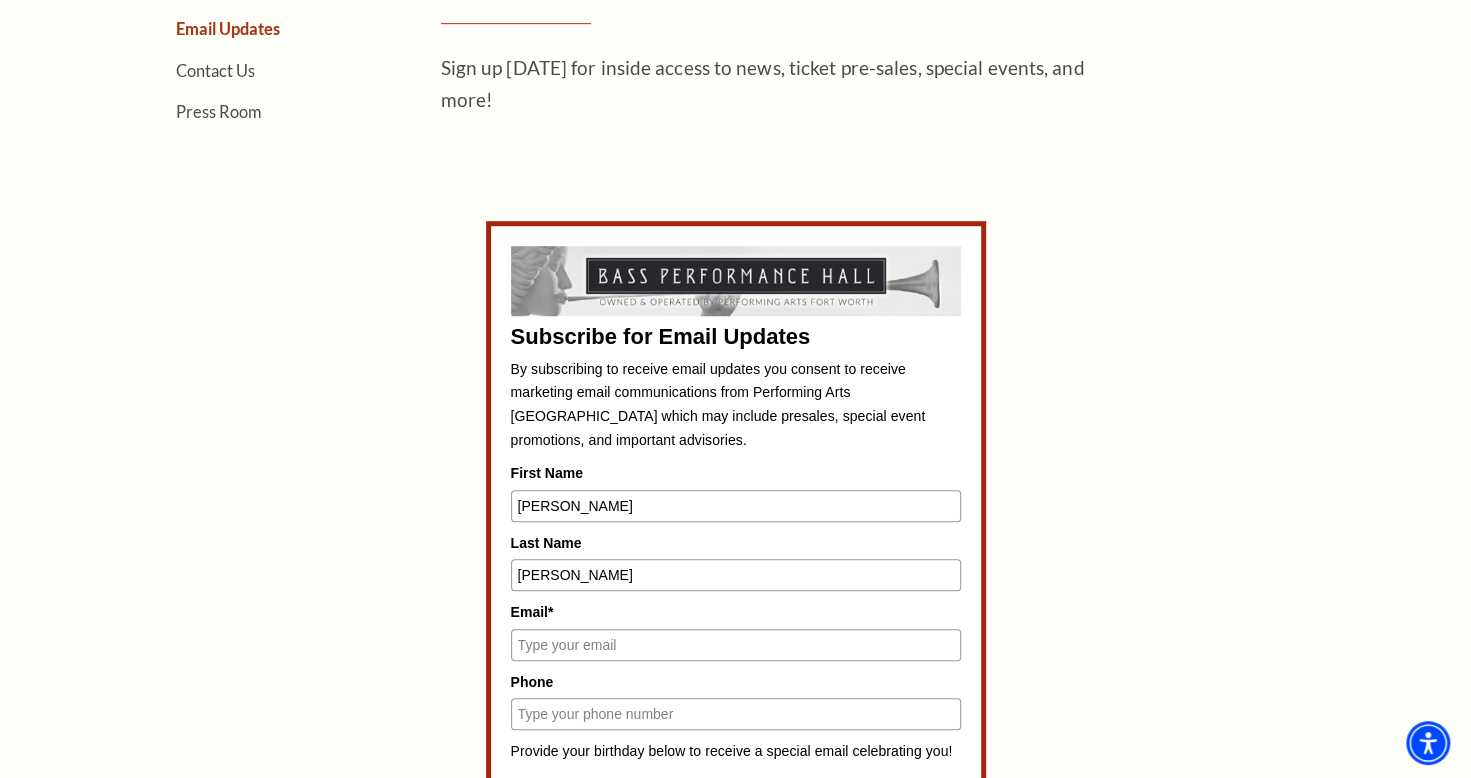 type on "[EMAIL_ADDRESS][DOMAIN_NAME]" 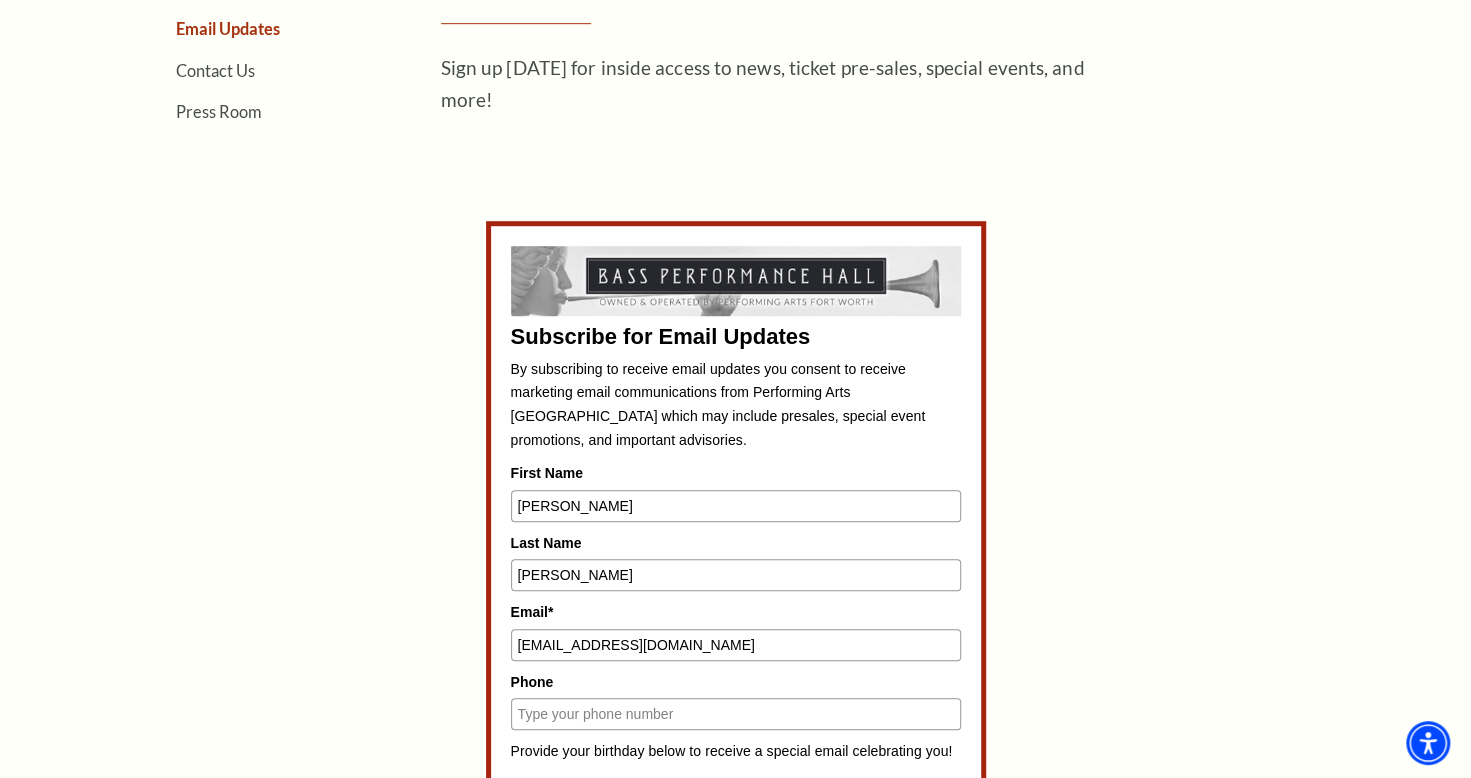 type on "2143929973" 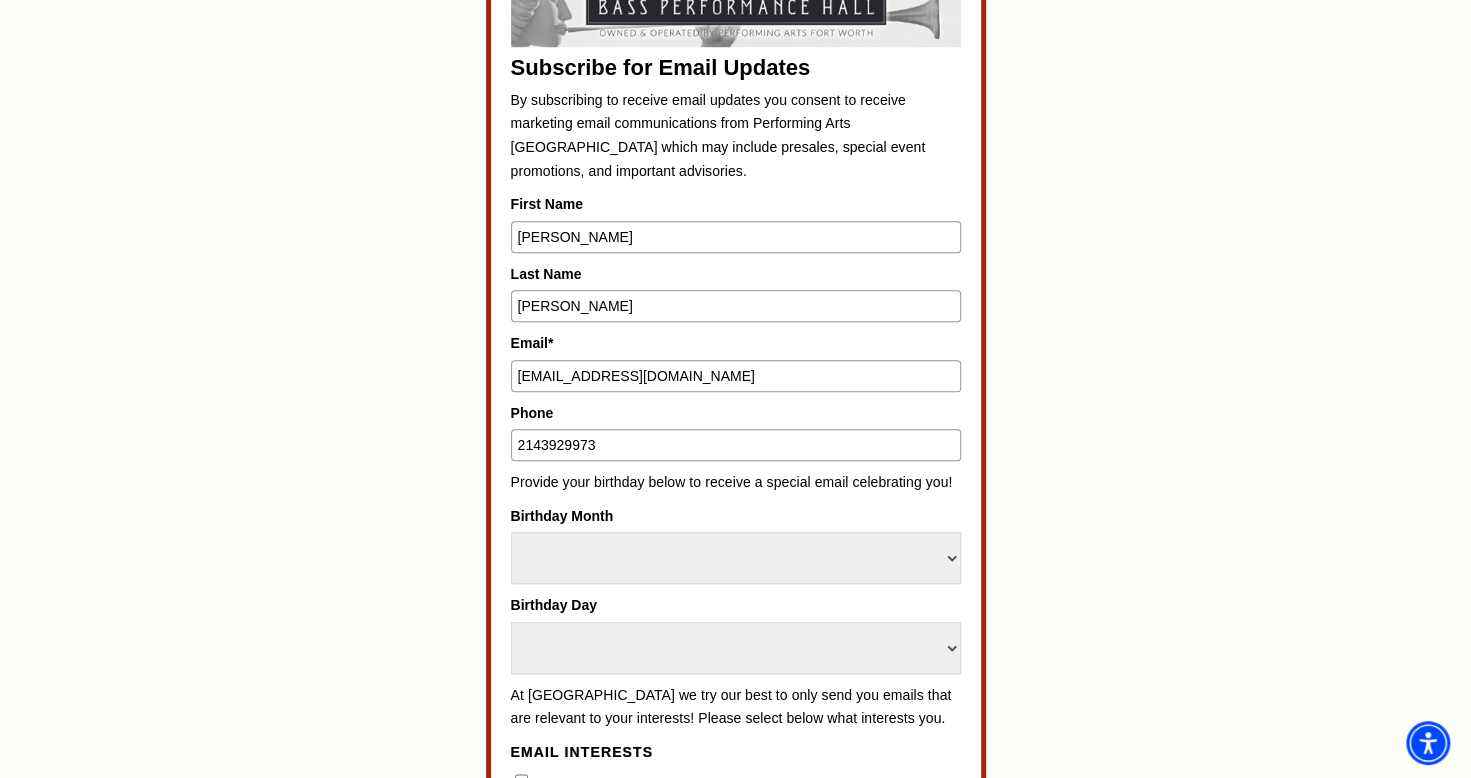 scroll, scrollTop: 991, scrollLeft: 0, axis: vertical 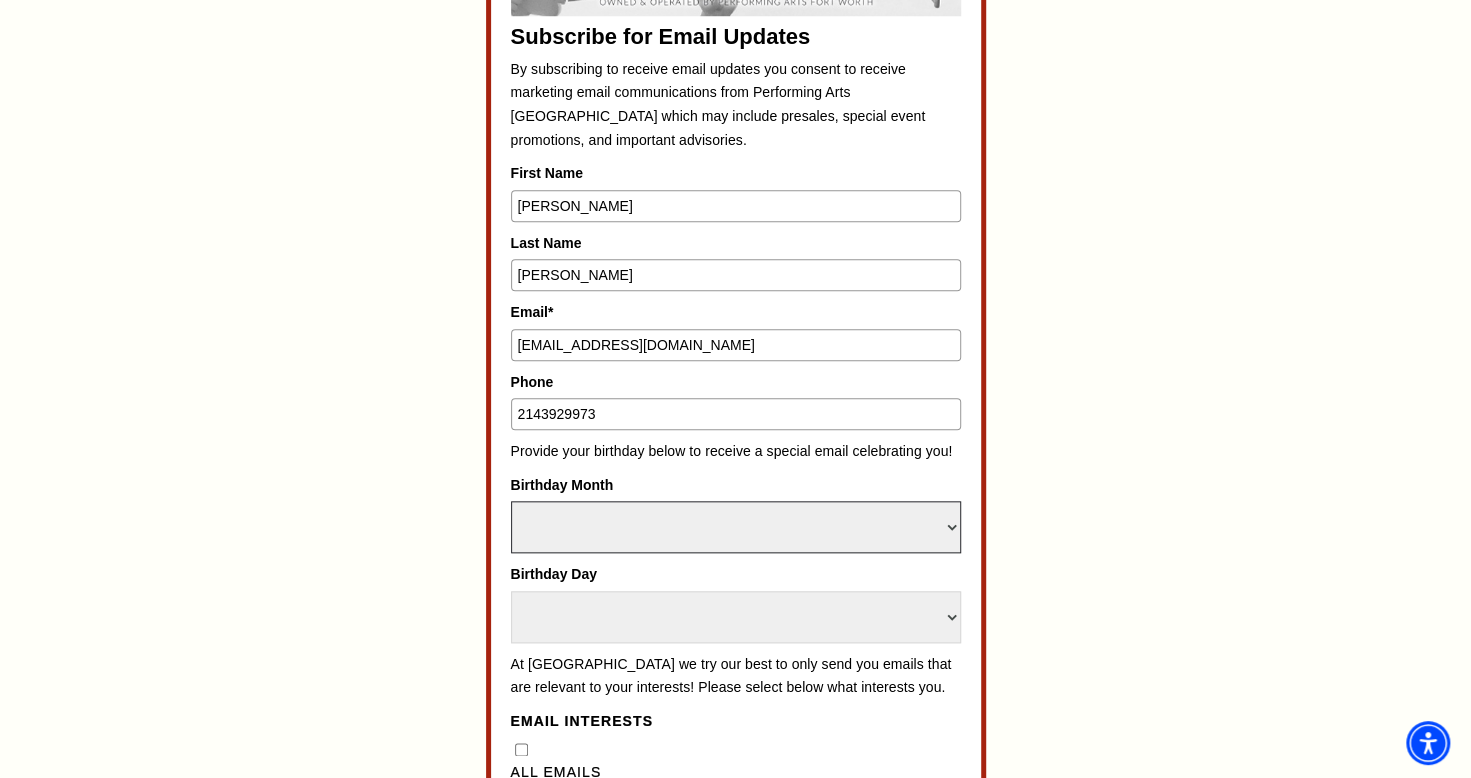 click on "Select Month
January
February
March
April
May
June
July
August
September
October
November
December" at bounding box center [736, 527] 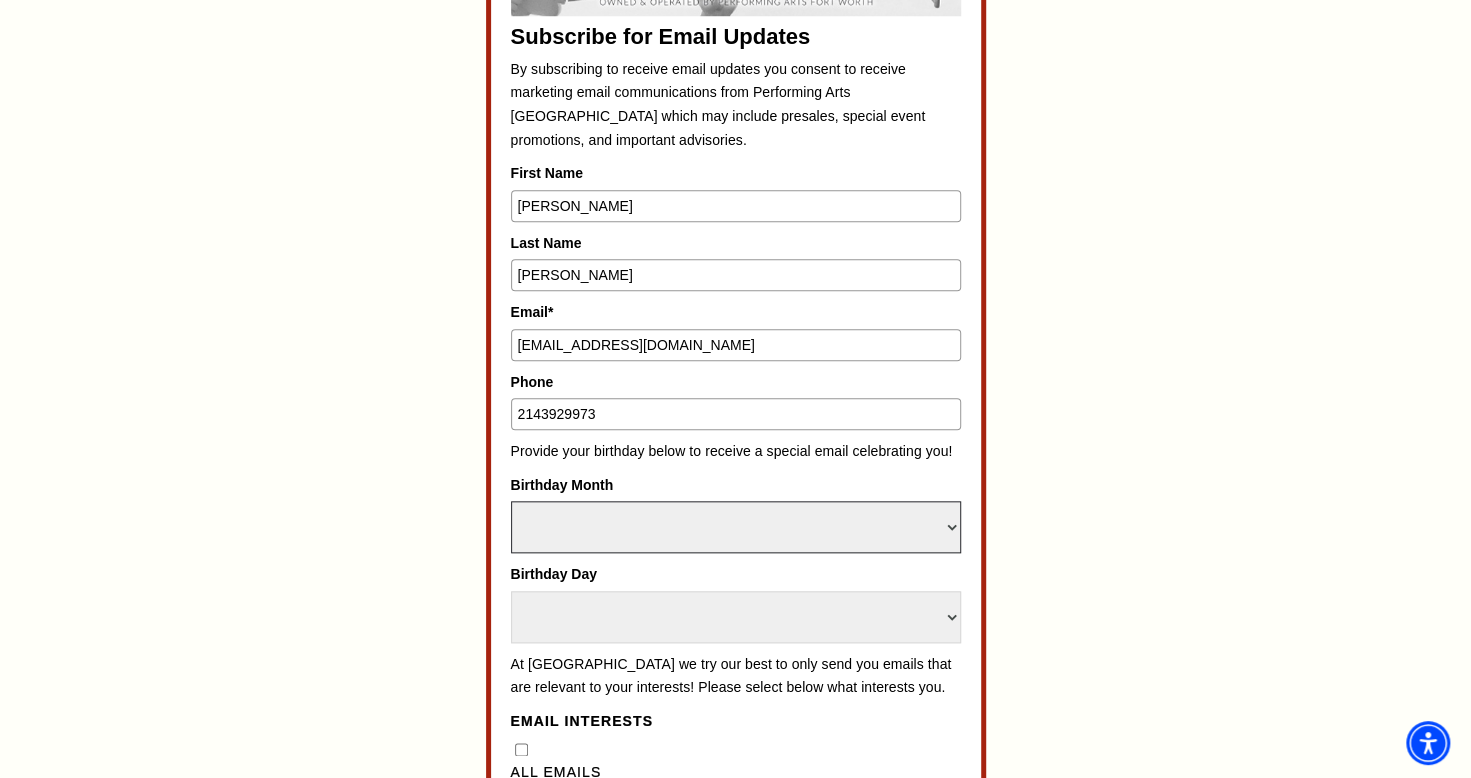 select on "January" 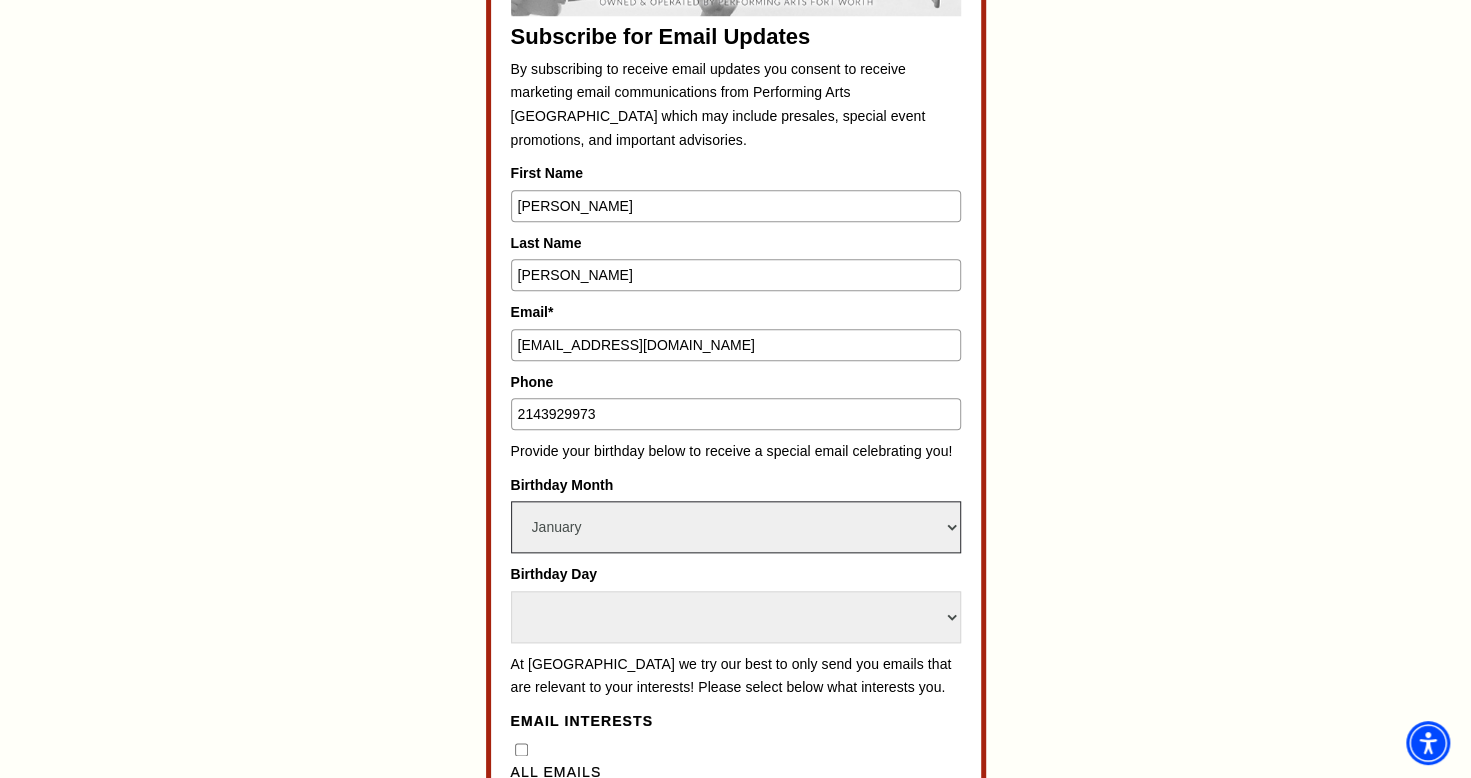 click on "Select Month
January
February
March
April
May
June
July
August
September
October
November
December" at bounding box center [736, 527] 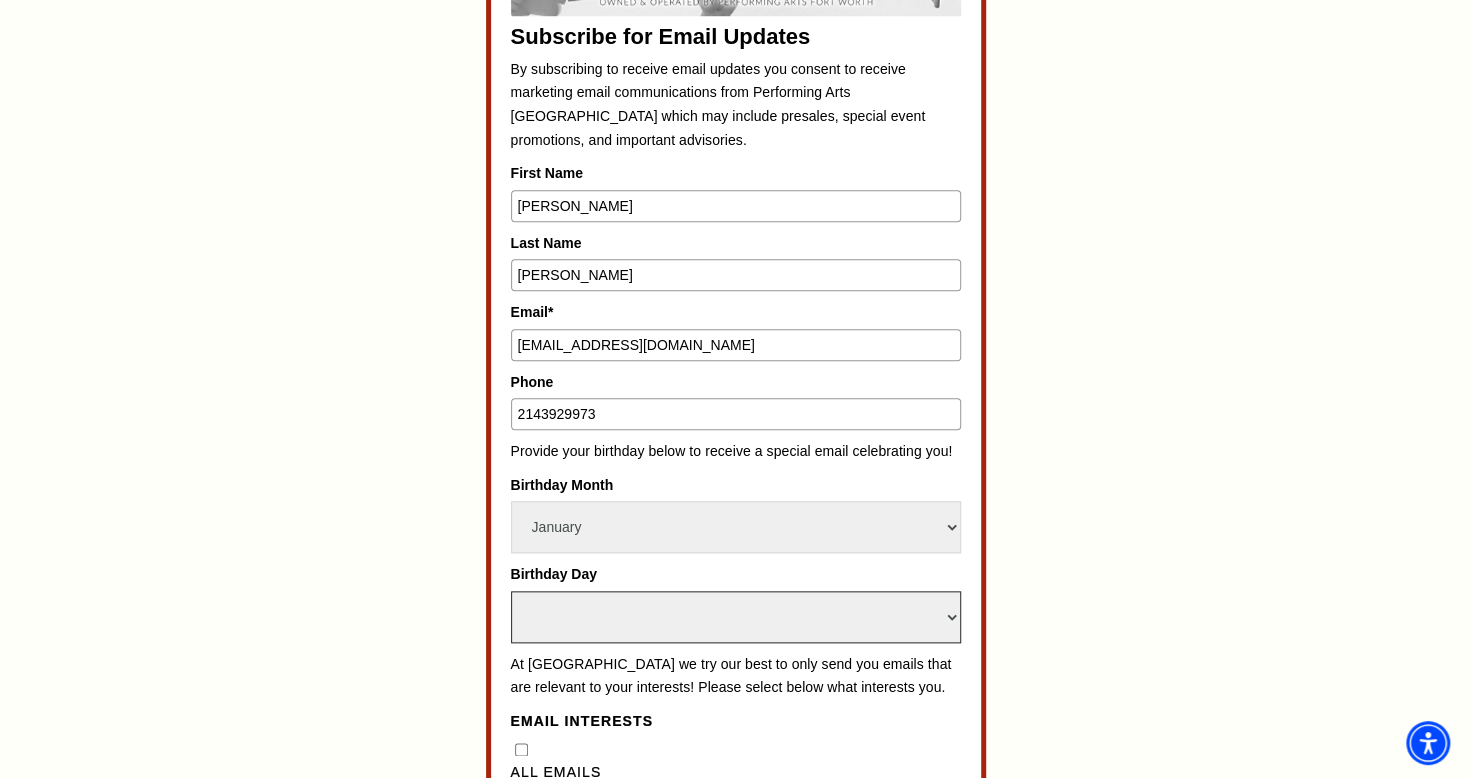 click on "Select Day
1
2
3
4
5
6
7
8
9
10
11
12
13
14
15
16
17
18
19
20
21
22
23
24
25
26
27
28
29
30
31" at bounding box center [736, 617] 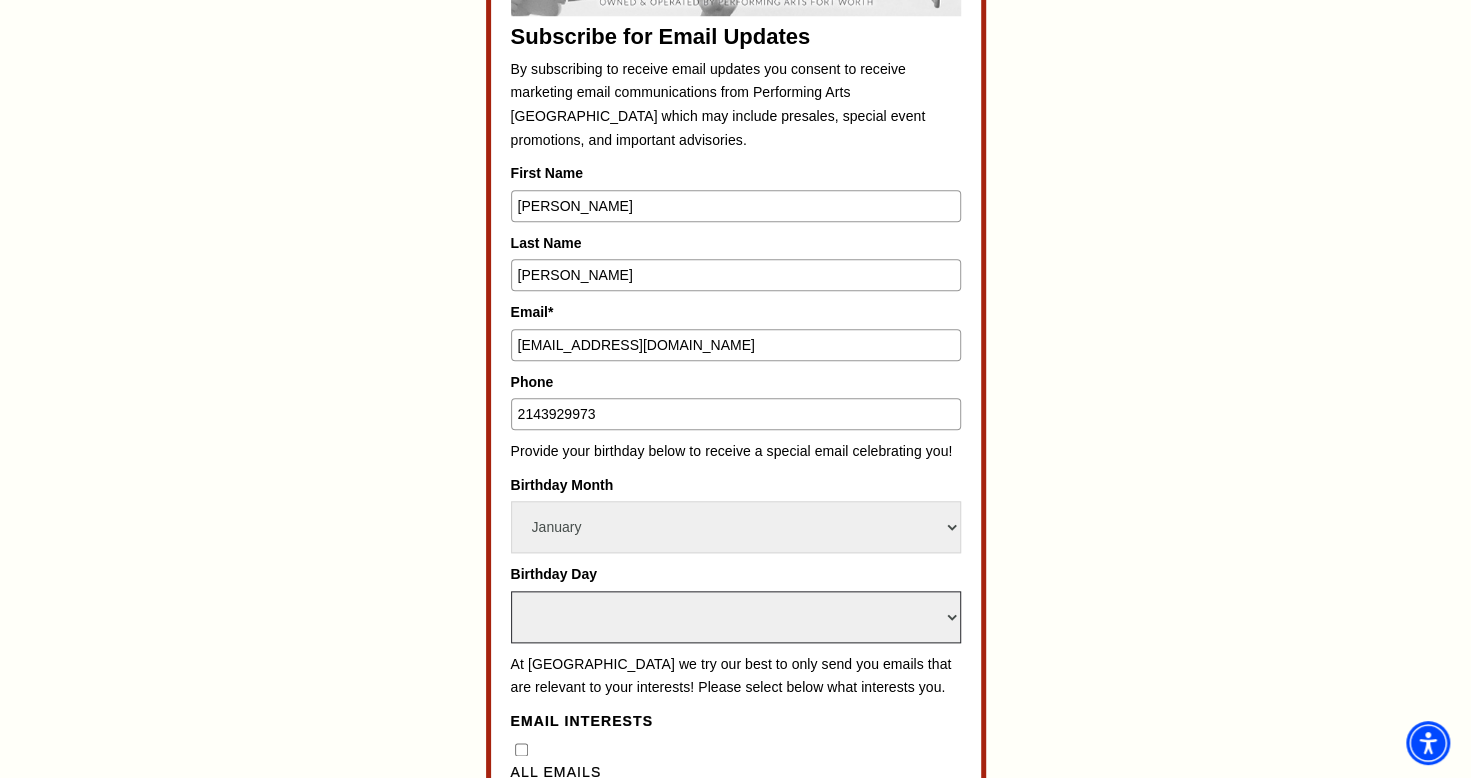 select on "14" 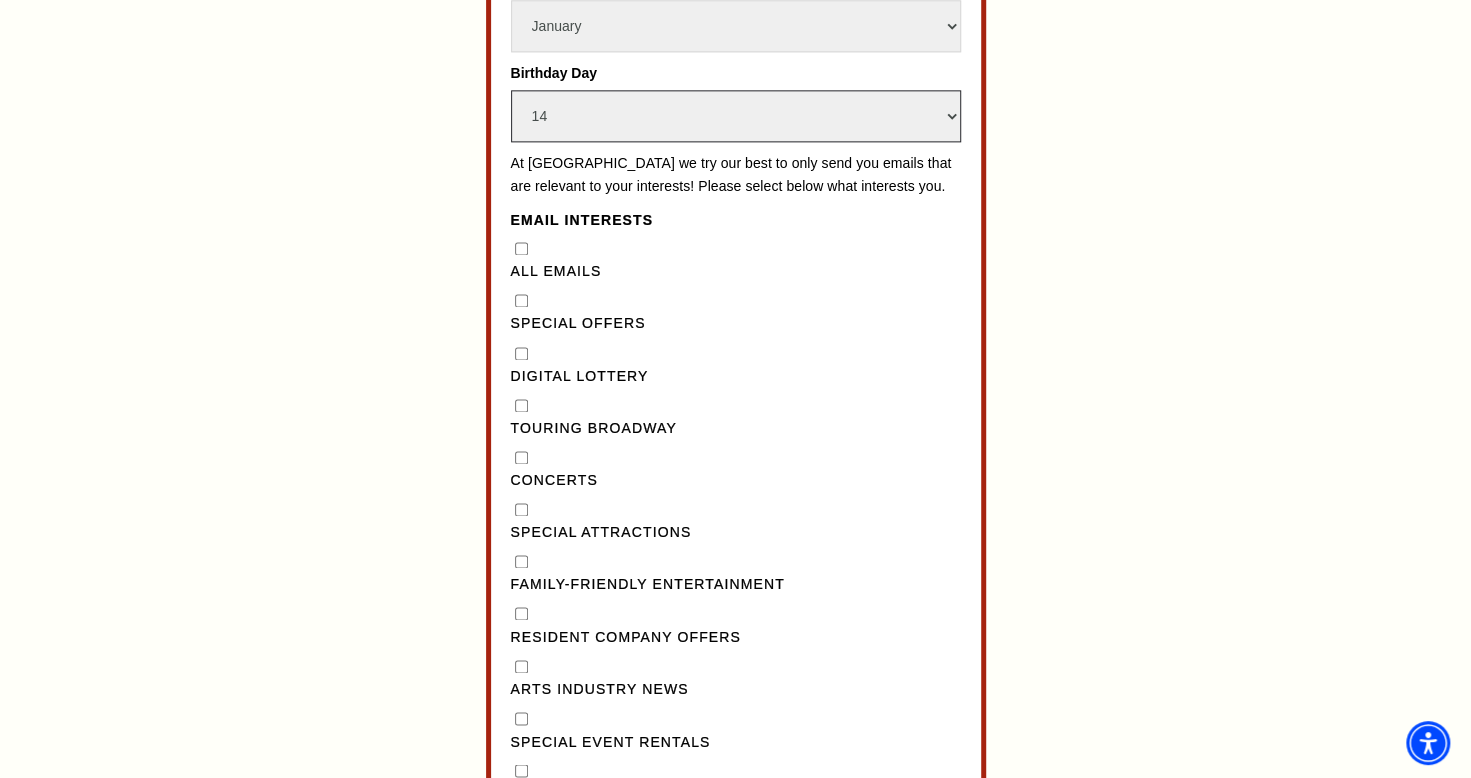 scroll, scrollTop: 1491, scrollLeft: 0, axis: vertical 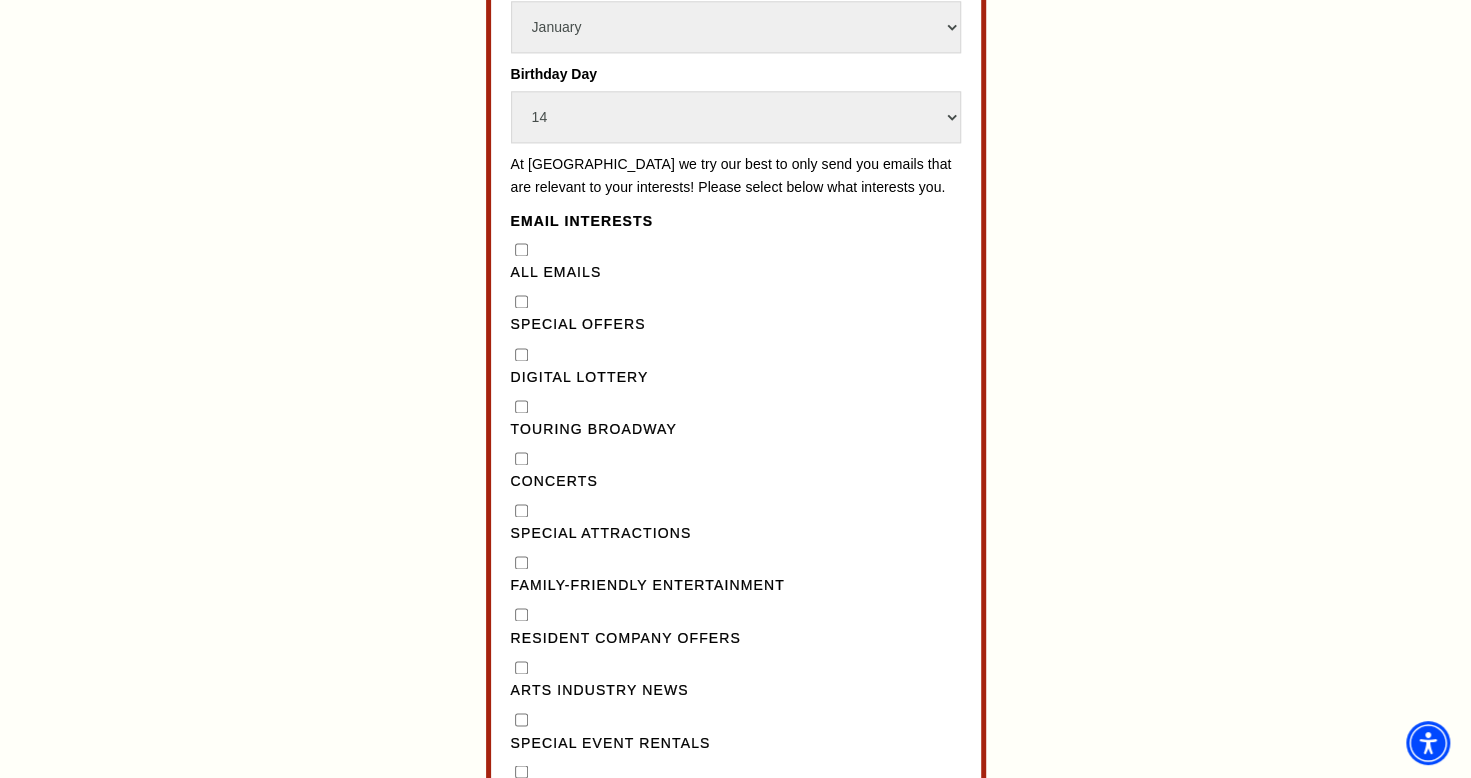 click on "Concerts" at bounding box center (521, 458) 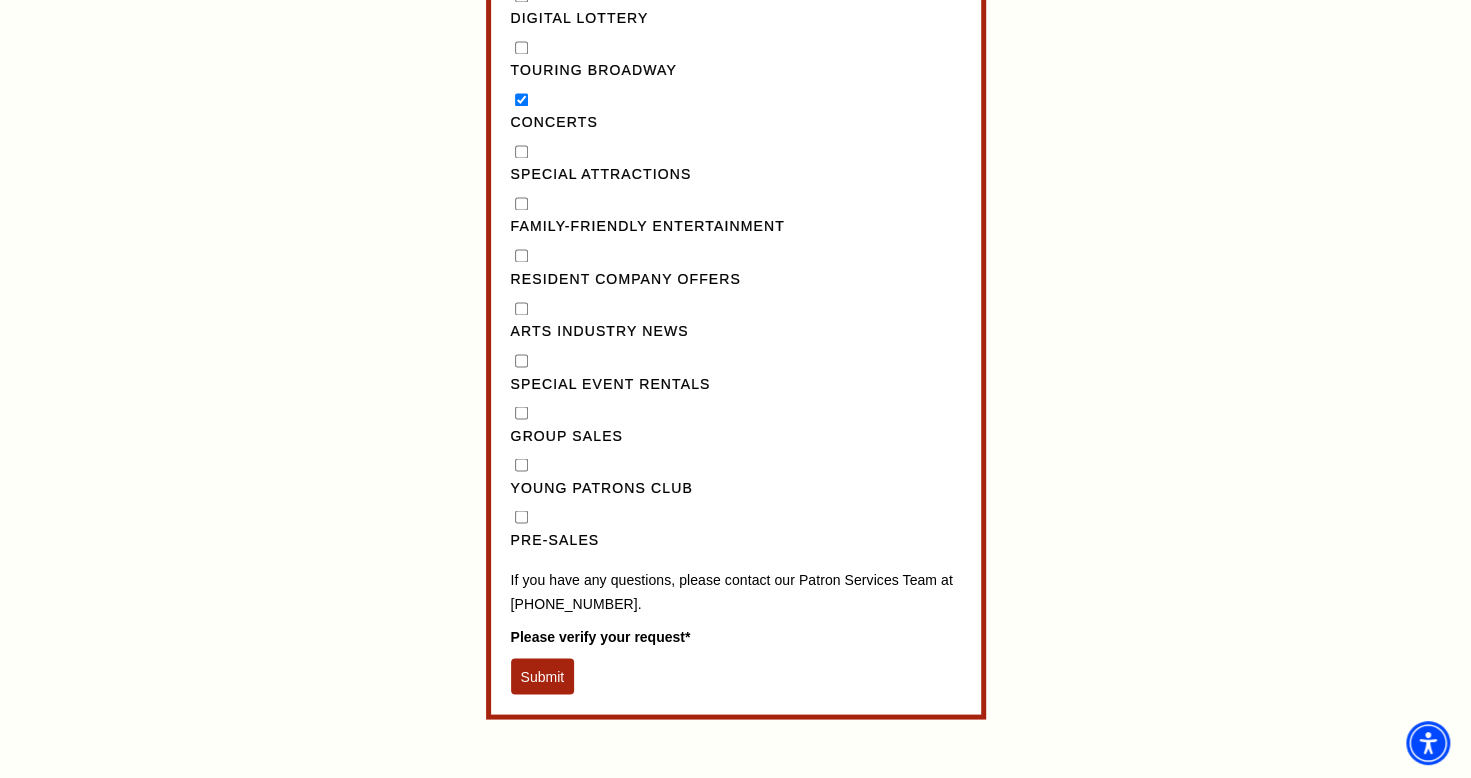 scroll, scrollTop: 1891, scrollLeft: 0, axis: vertical 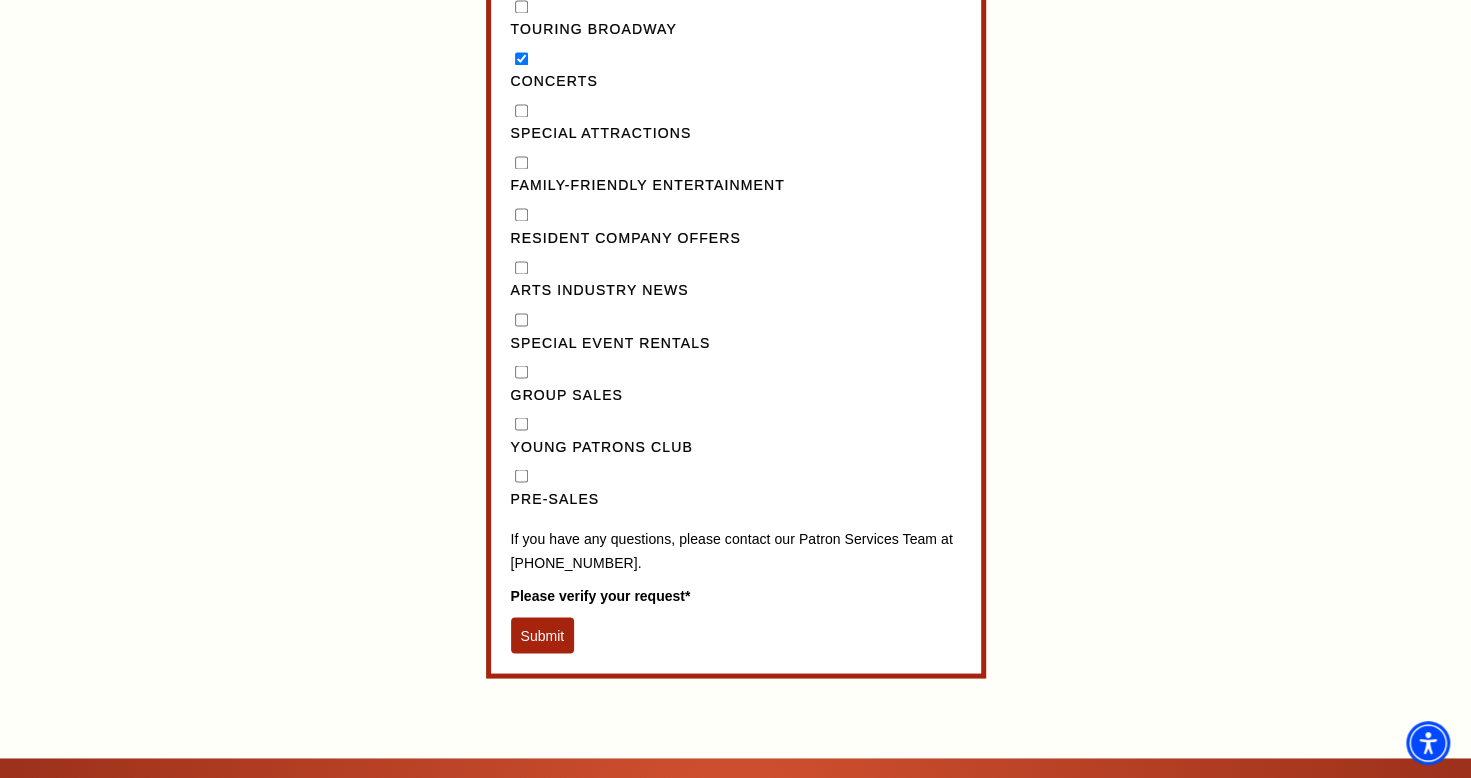 click on "Submit" at bounding box center (543, 635) 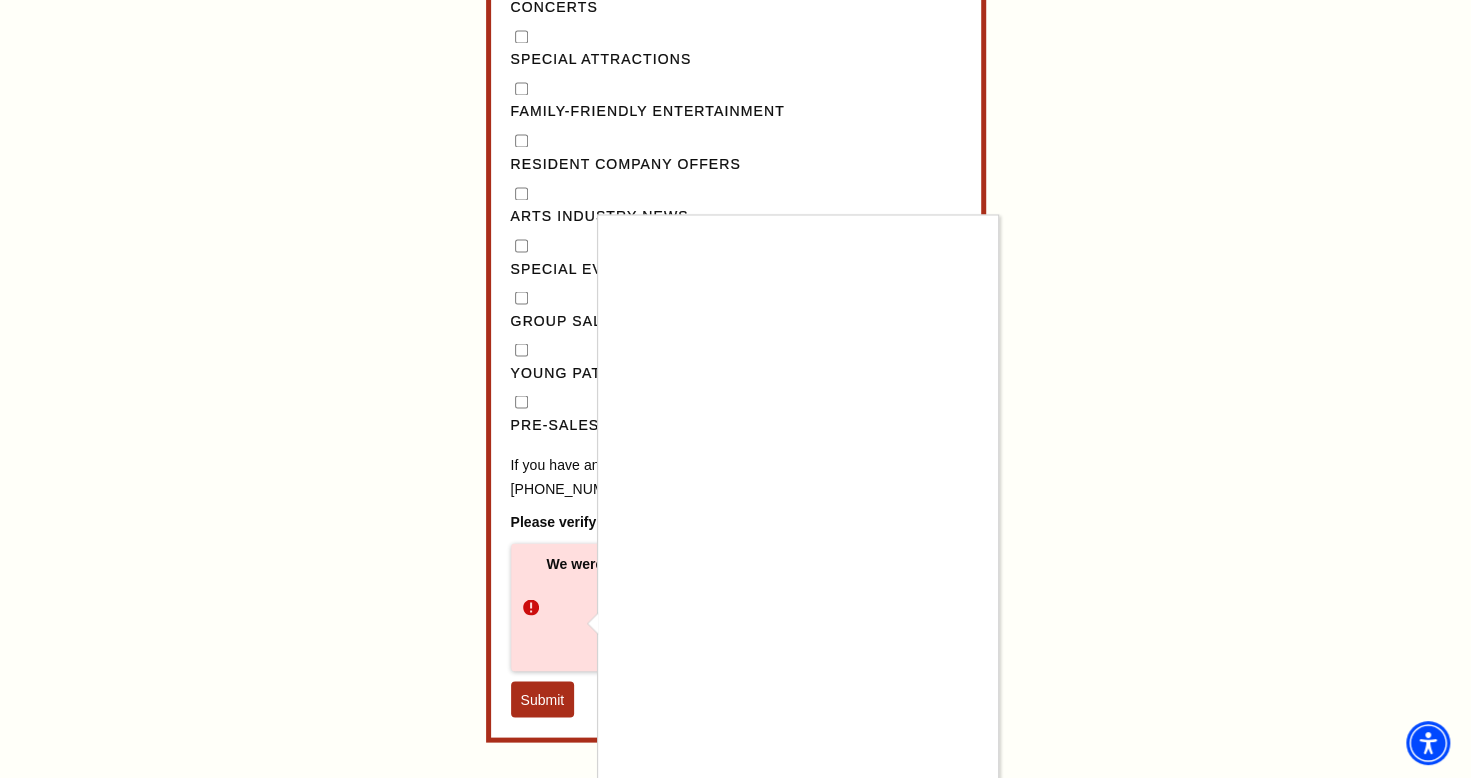 scroll, scrollTop: 1991, scrollLeft: 0, axis: vertical 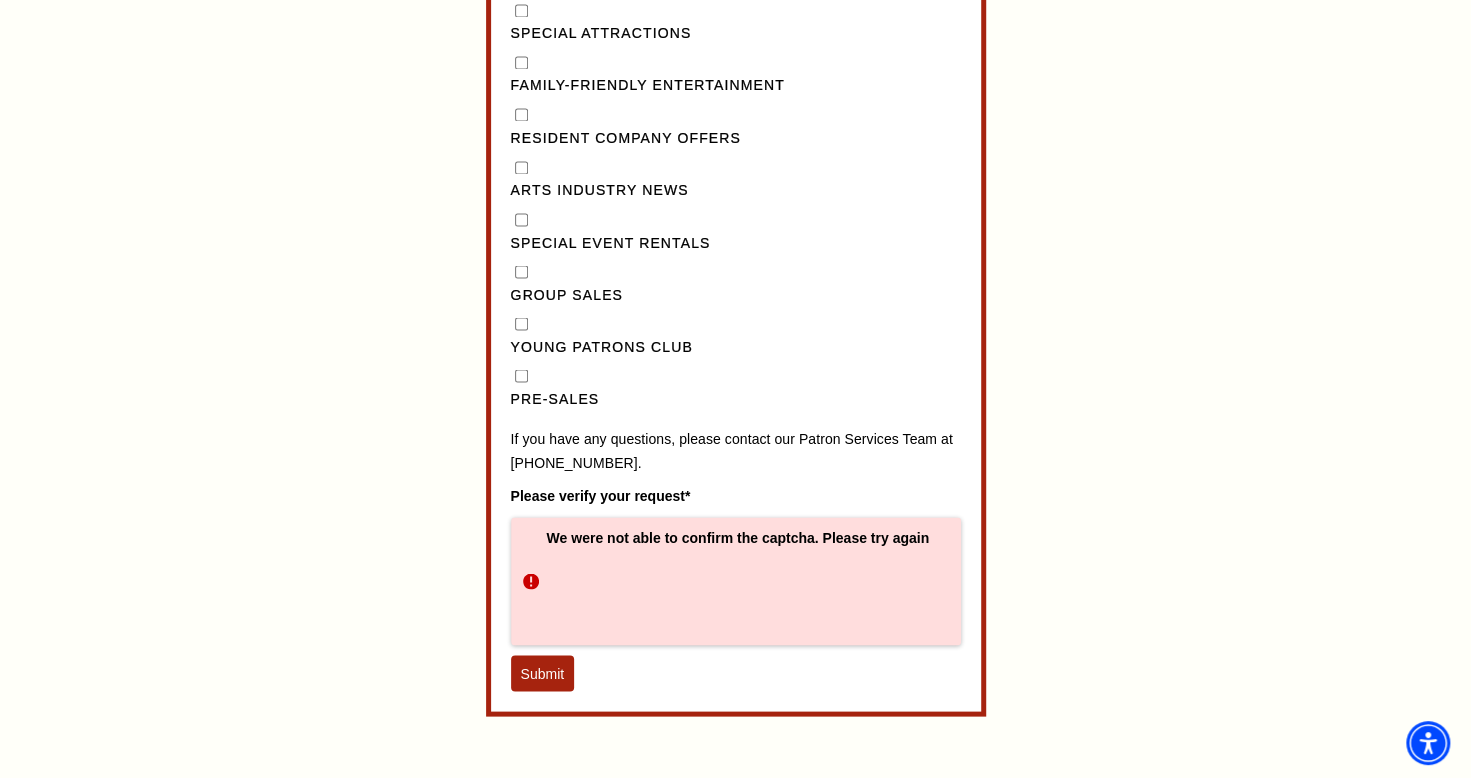 click on "Submit" at bounding box center [543, 673] 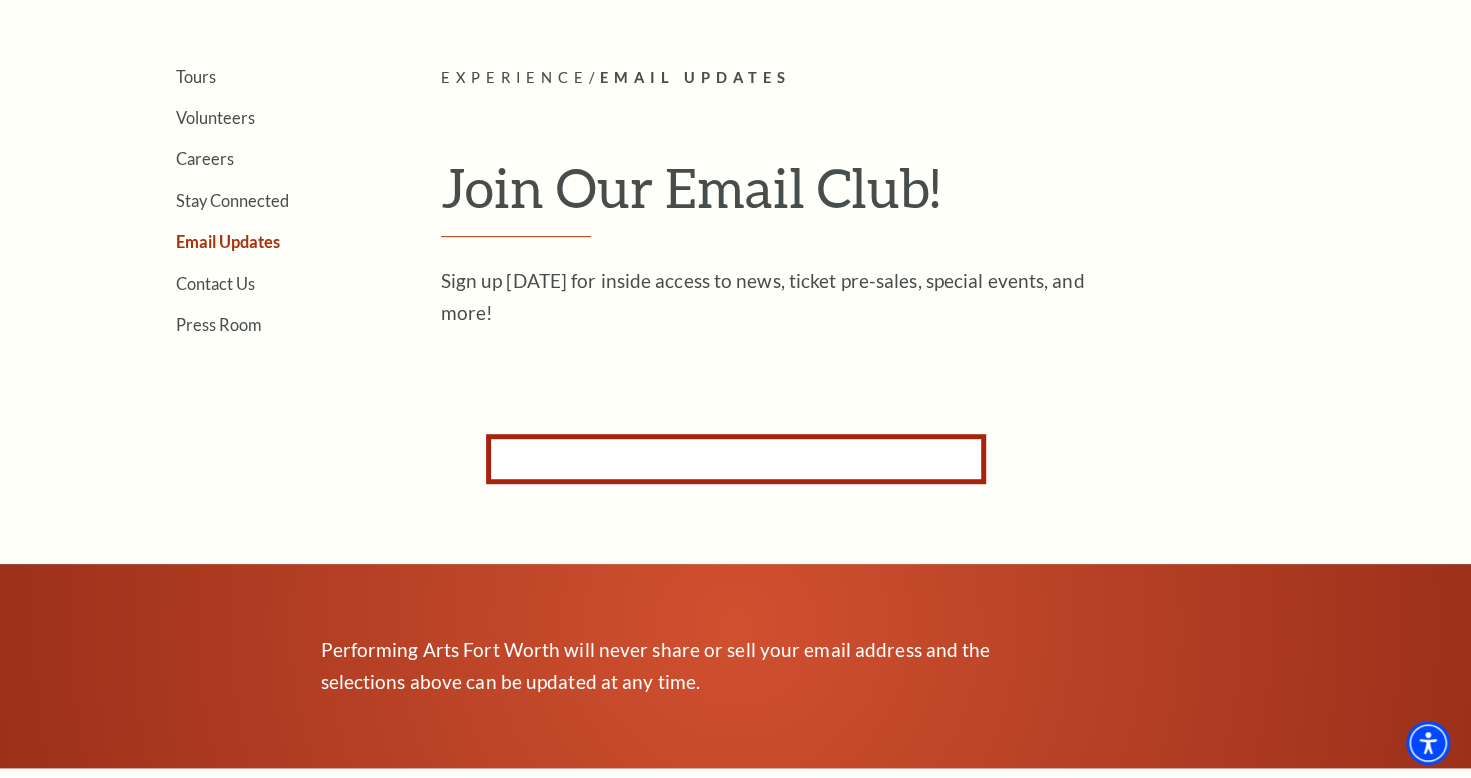 scroll, scrollTop: 470, scrollLeft: 0, axis: vertical 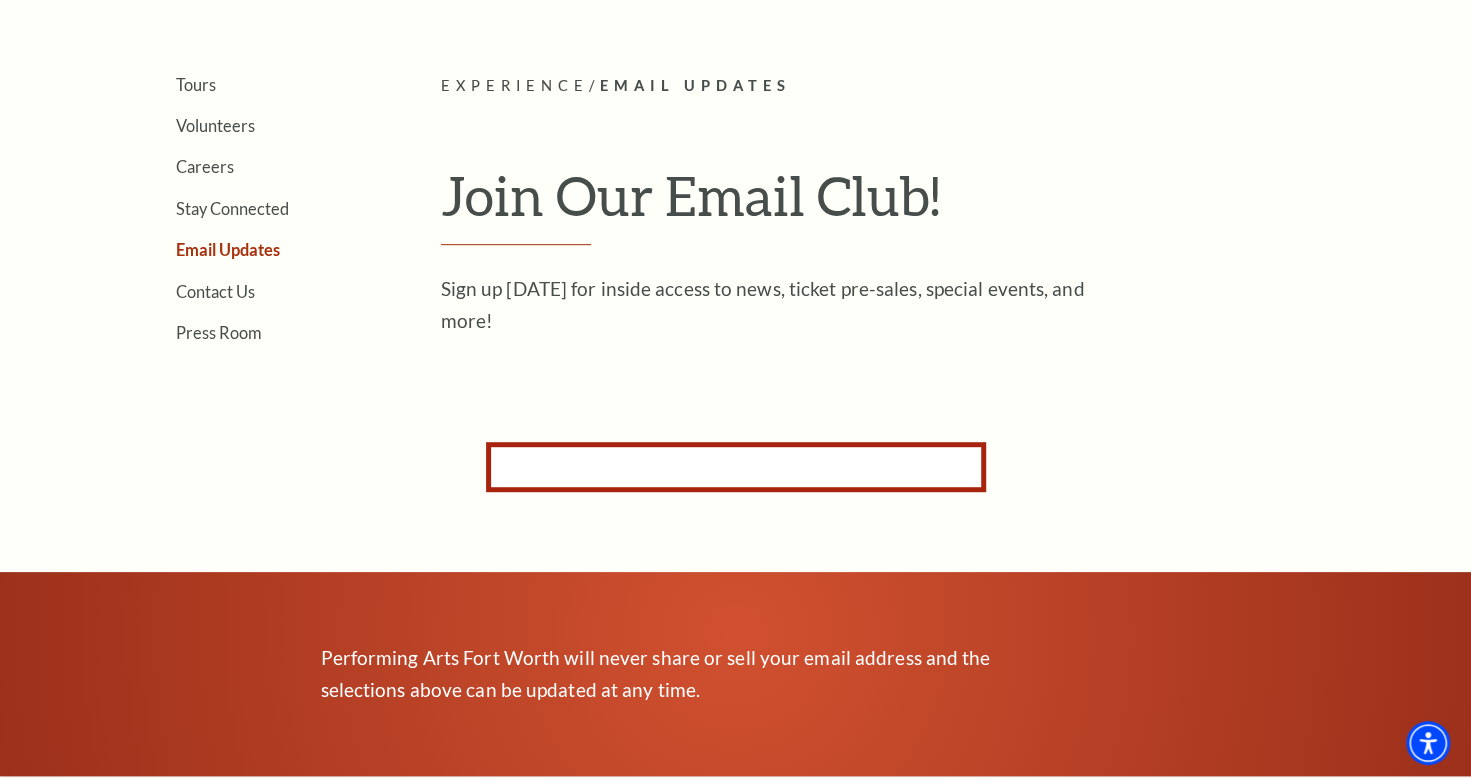 click on "Subscribe for Email Updates
By subscribing to receive email updates you consent to receive marketing email communications from Performing Arts [GEOGRAPHIC_DATA] which may include presales, special event promotions, and important advisories.
First Name
[PERSON_NAME]
Last Name
[PERSON_NAME]
Email*
[EMAIL_ADDRESS][DOMAIN_NAME]
Phone
[PHONE_NUMBER]
Provide your birthday below to receive a special email celebrating you!
Birthday Month
Select Month
January
February
March
April
May
June
July
August
September
October
November
December
Birthday Day
Select Day
1
2
3
4
5
6
7
8
9
10
11
12
13
14
15
16
17
18
19
20
21
22
23
24
25
26
27
28
29
30
31
At [GEOGRAPHIC_DATA] we try our best to only send you emails that are relevant to your interests! Please select below what interests you.
Email Interests
All Emails
Special Offers" at bounding box center (736, 467) 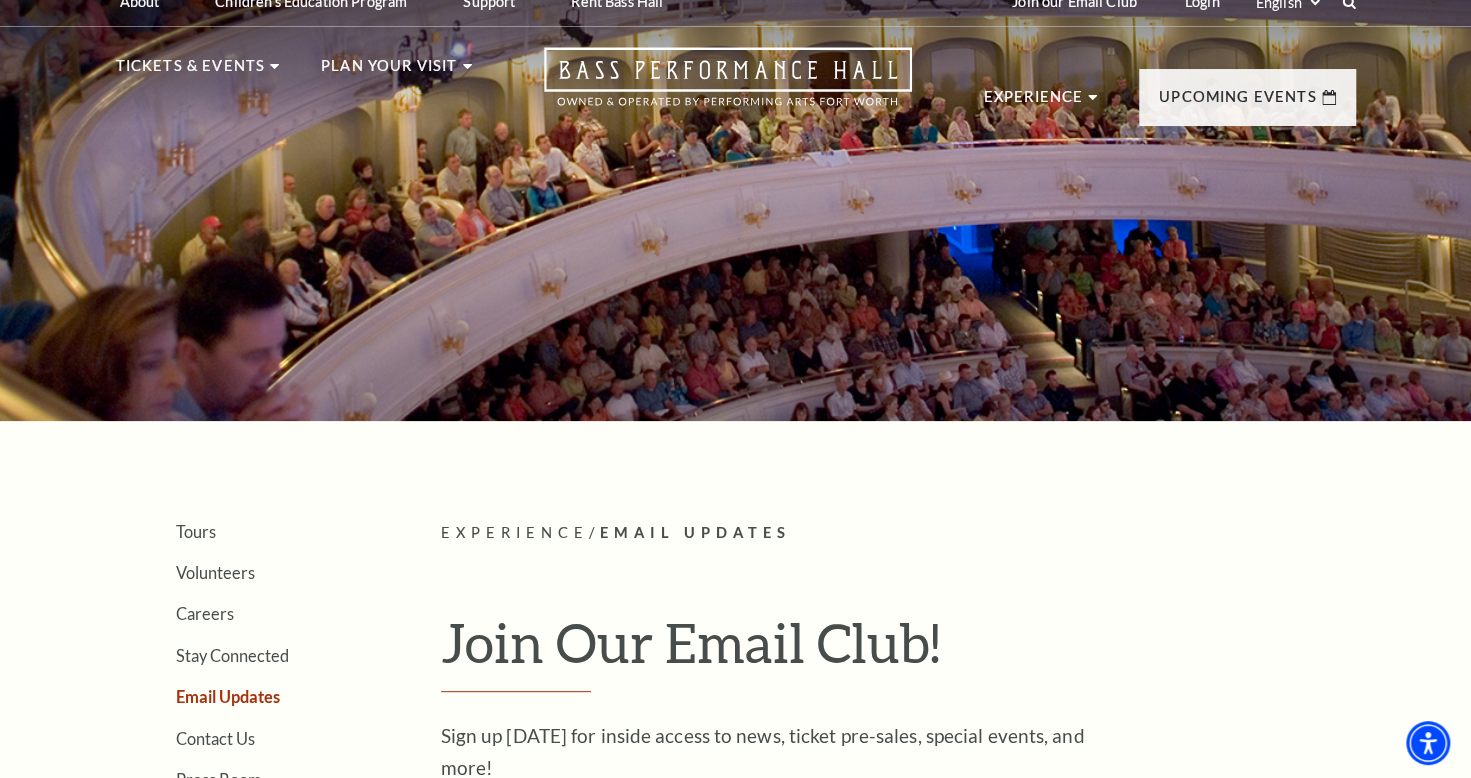 scroll, scrollTop: 0, scrollLeft: 0, axis: both 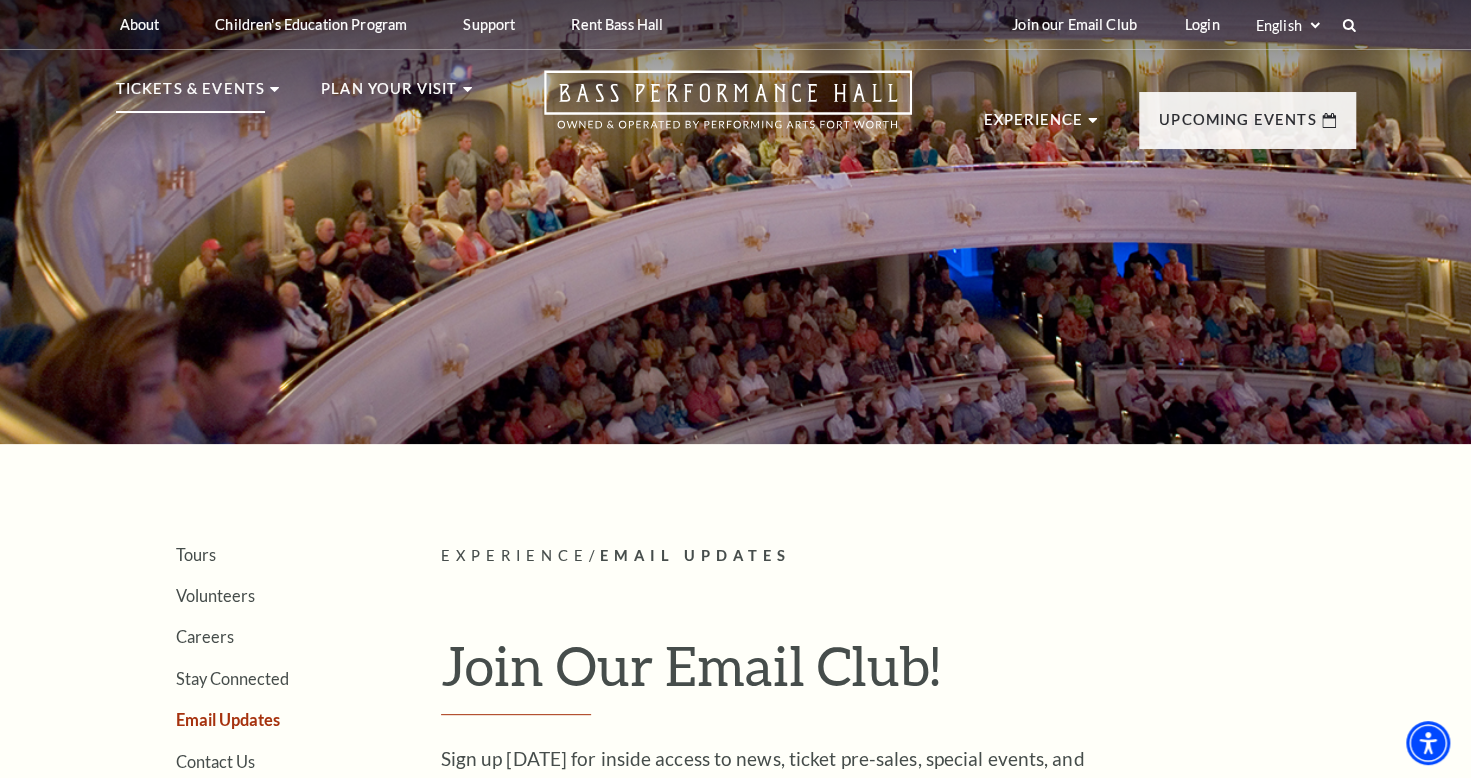 click on "Tickets & Events" at bounding box center [191, 95] 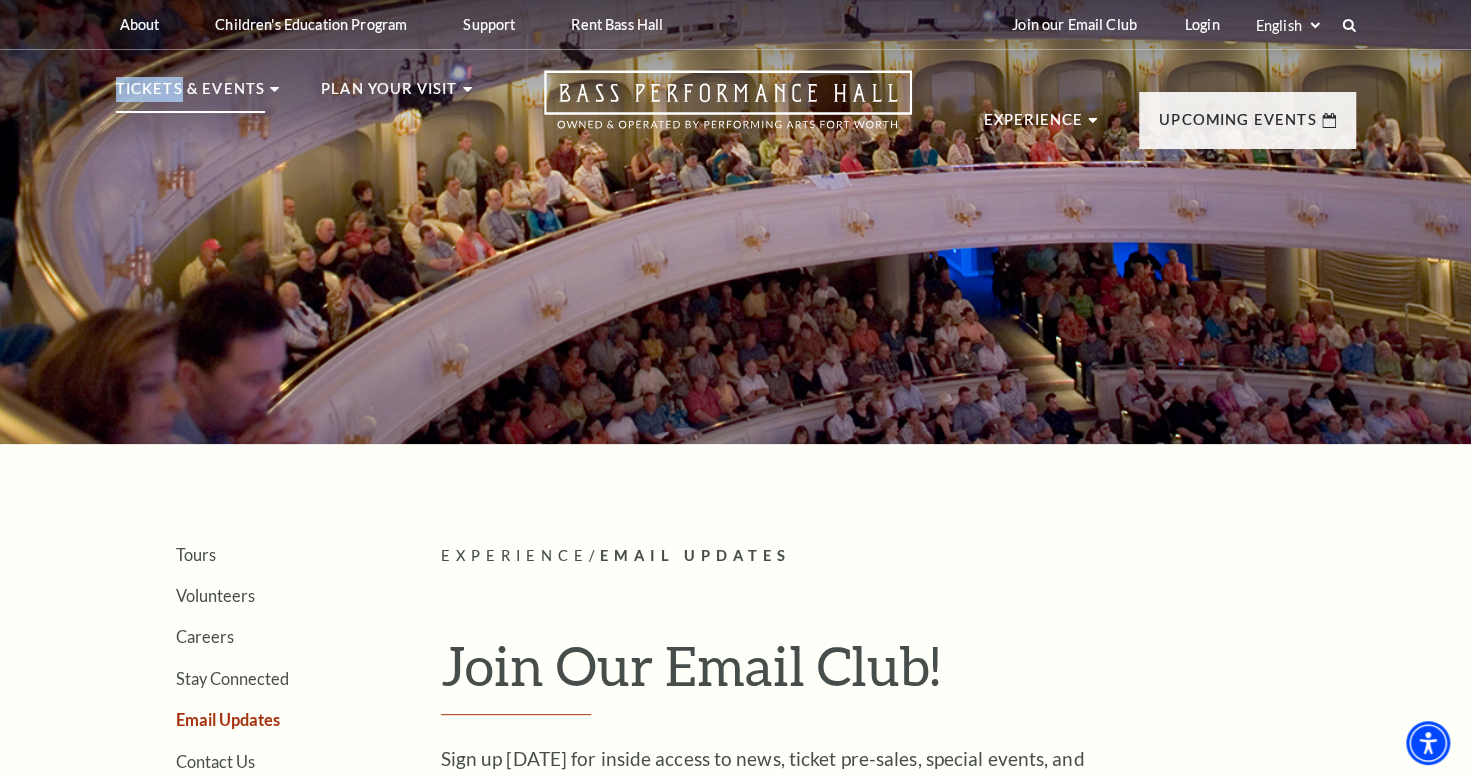 click on "Tickets & Events" at bounding box center [191, 95] 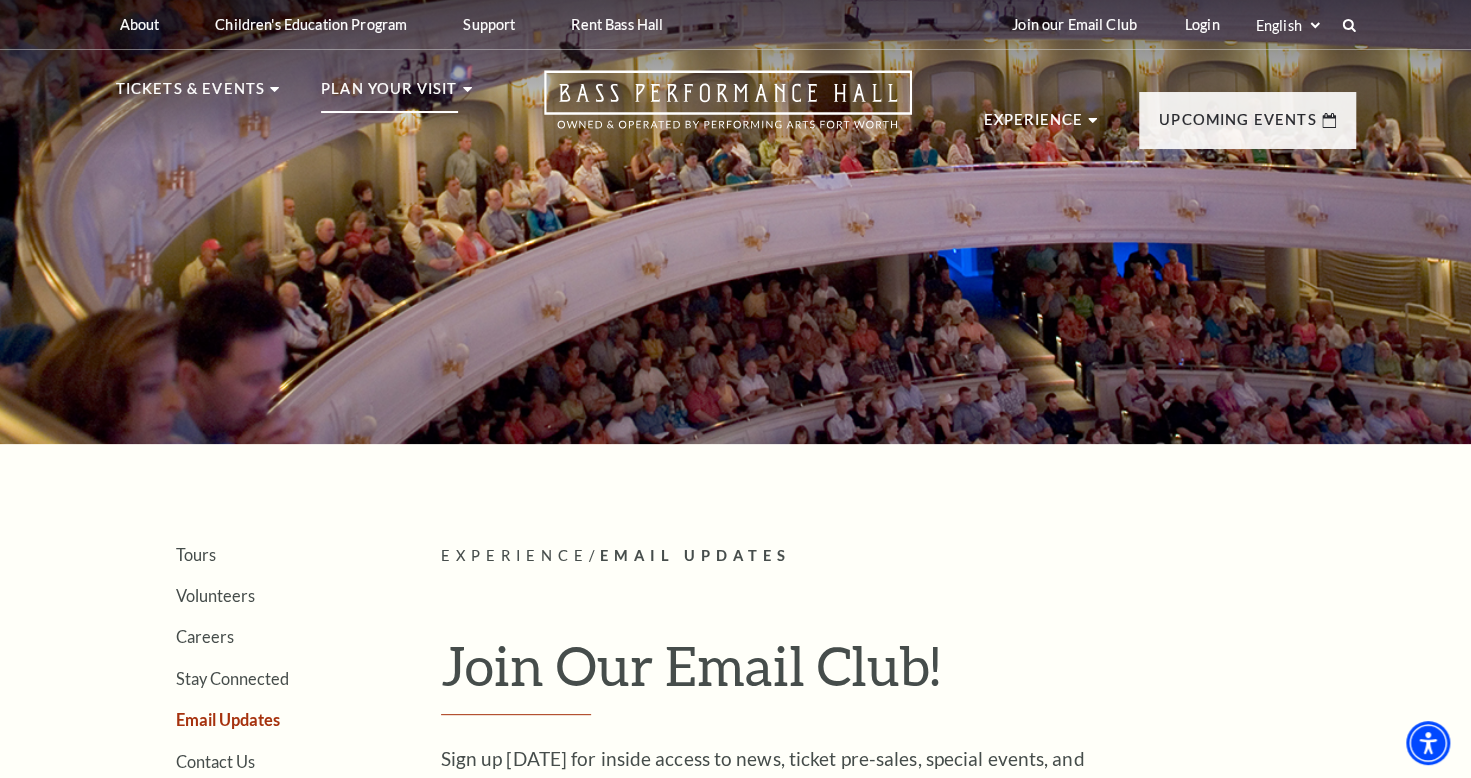 click on "Plan Your Visit
Location & Directions
Parking
Dining
Hotels
Seating
Accessibility
Helpful Hints
Safety & Security
FAQs
Mobile Ticketing
A digital ticket is the safest, most convenient, and most flexible way to manage tickets.
Learn More
Parking
Find self-parking garages, valet or accessible parking in [GEOGRAPHIC_DATA].
Learn More" at bounding box center [396, 113] 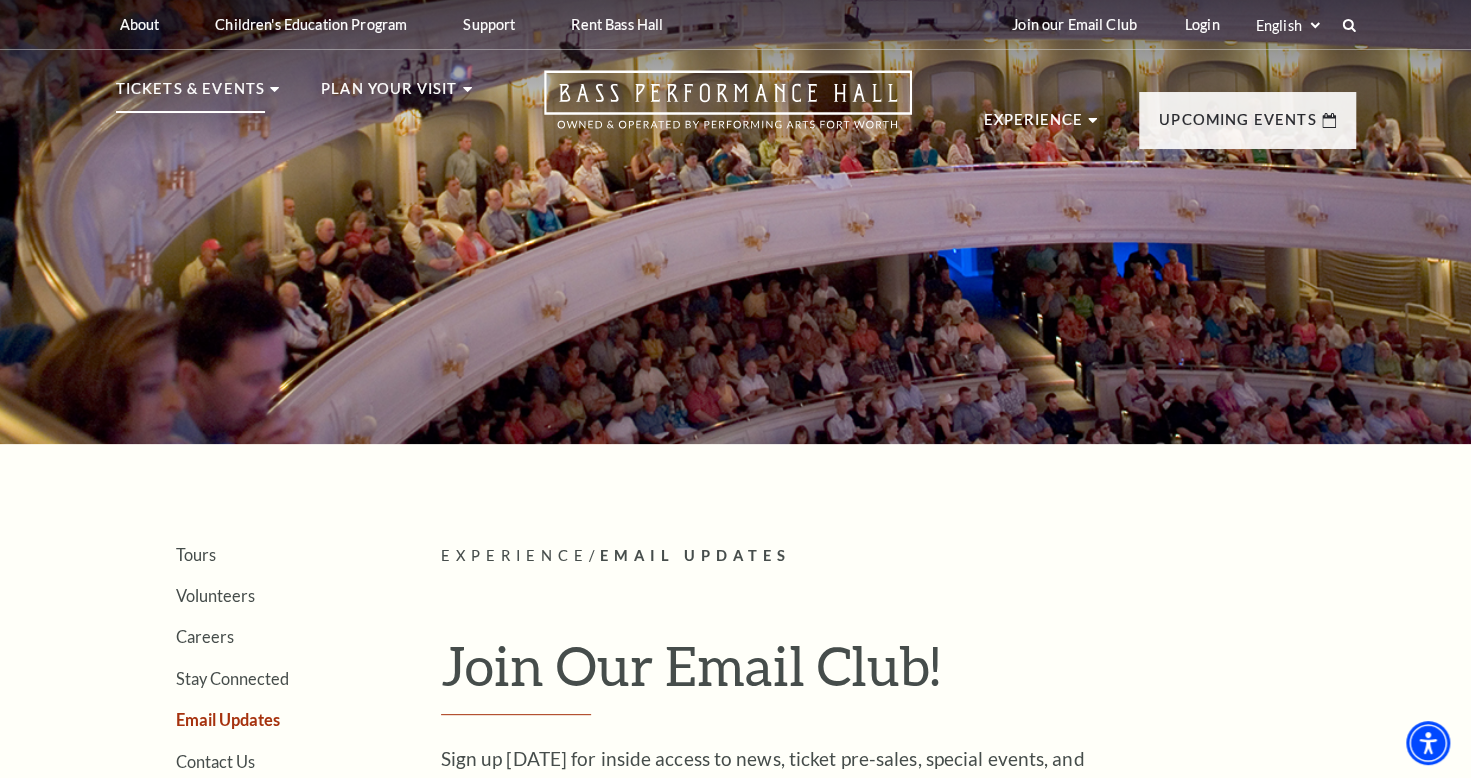 click 